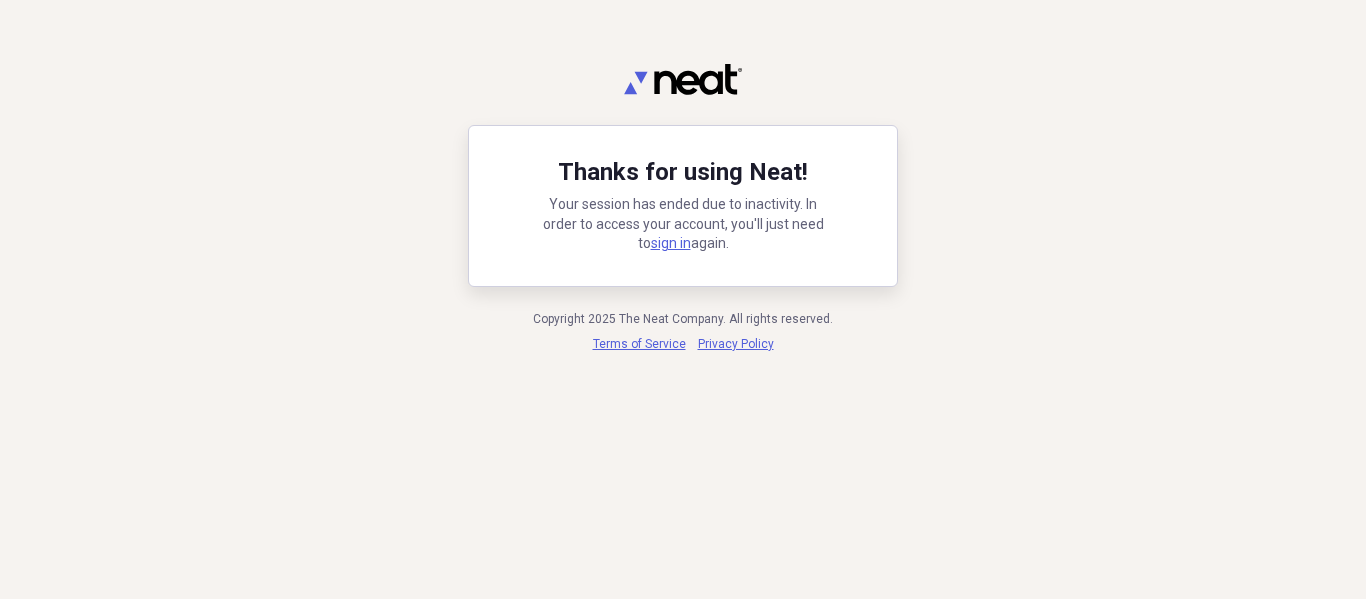 scroll, scrollTop: 0, scrollLeft: 0, axis: both 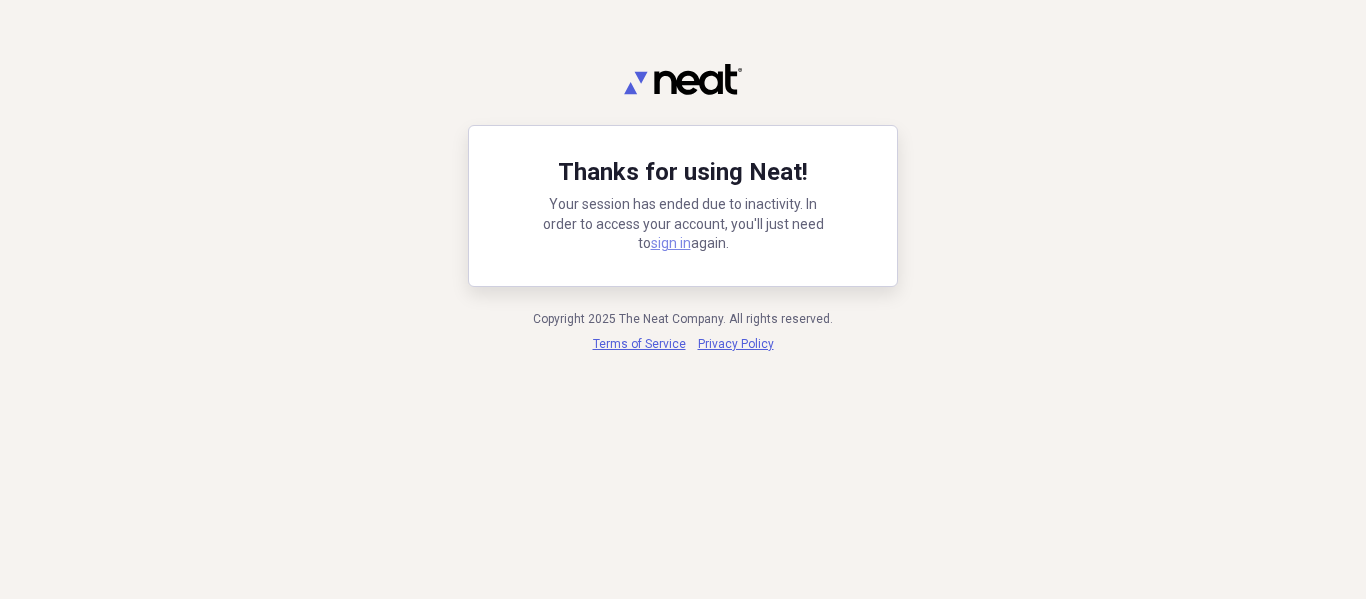 click on "sign in" at bounding box center [671, 243] 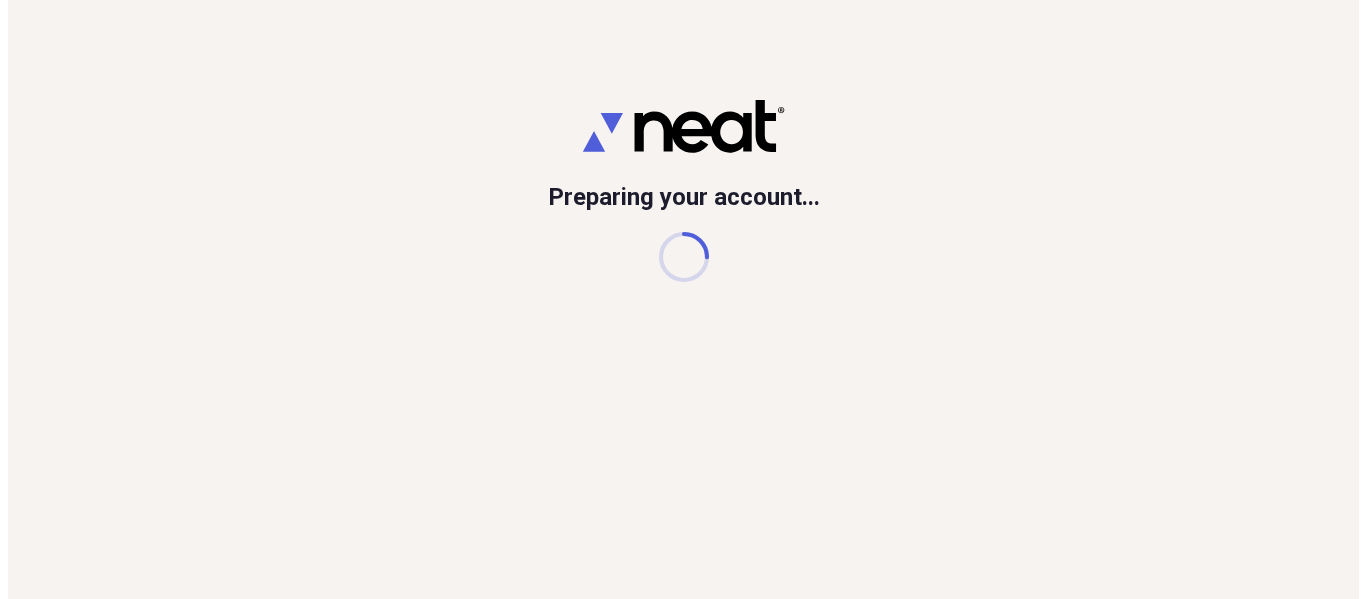 scroll, scrollTop: 0, scrollLeft: 0, axis: both 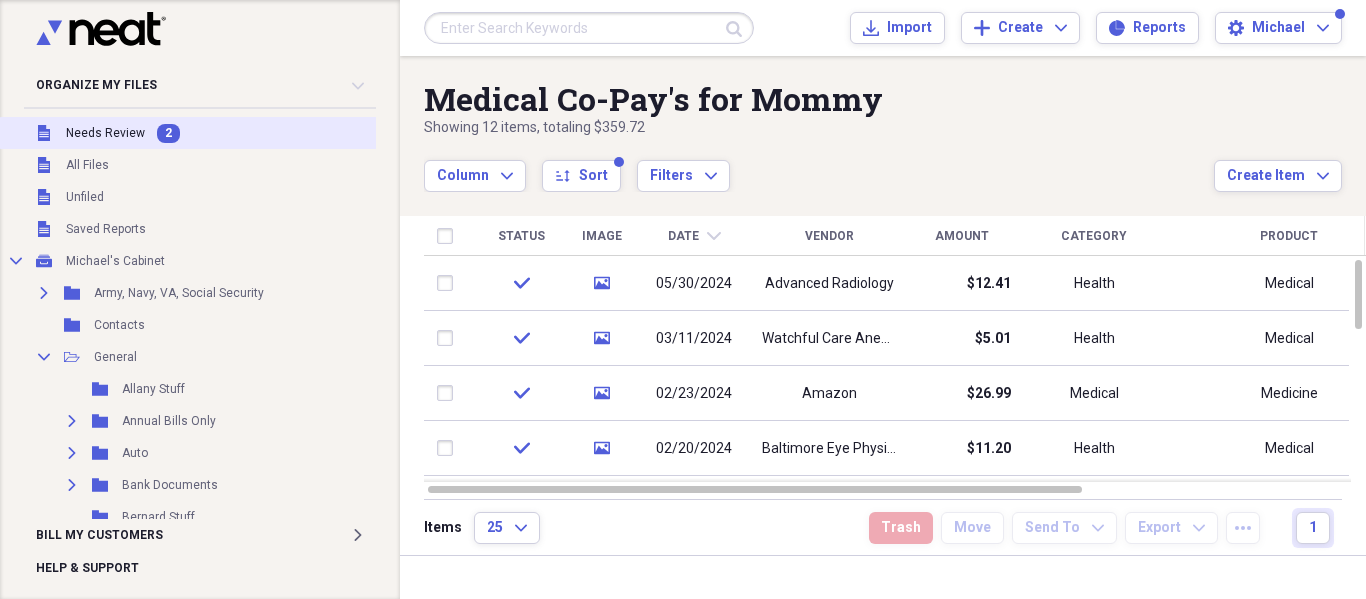 click on "Needs Review" at bounding box center [105, 133] 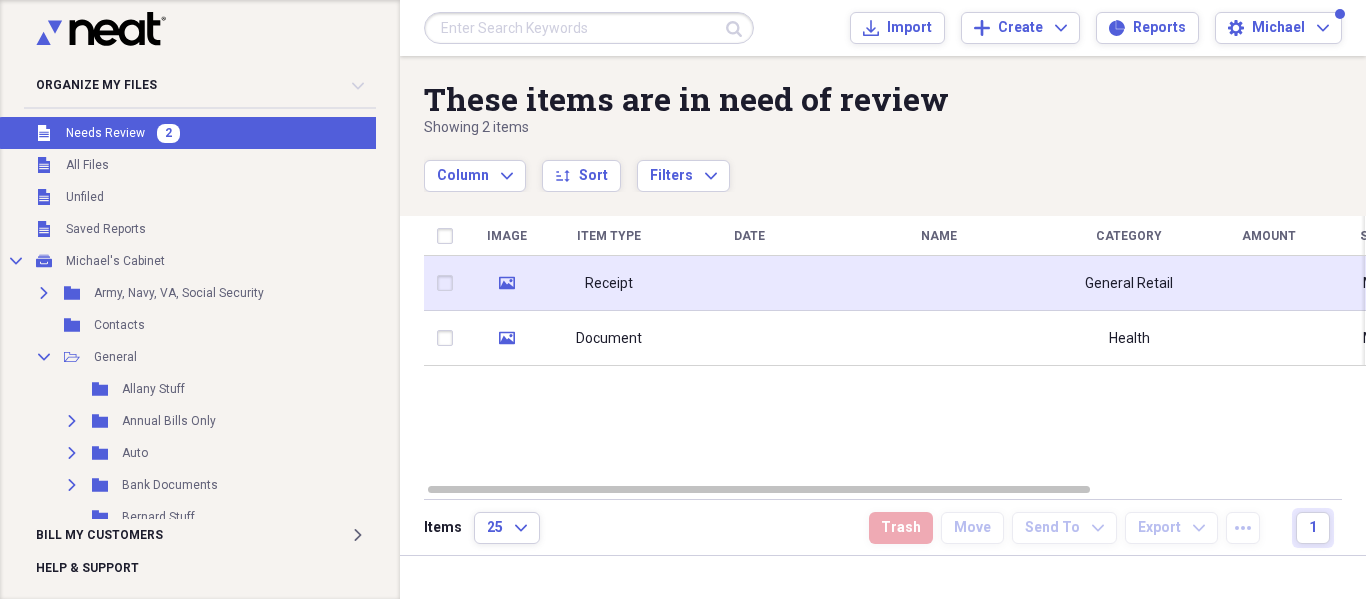 click at bounding box center (939, 283) 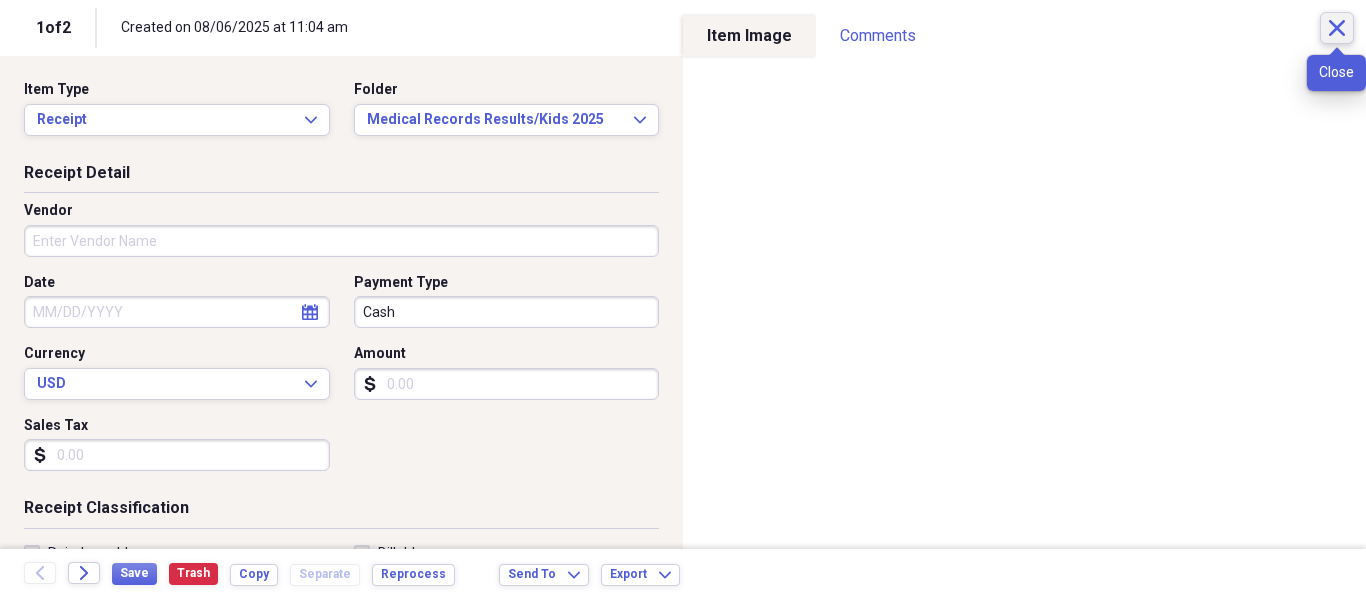 click on "Close" 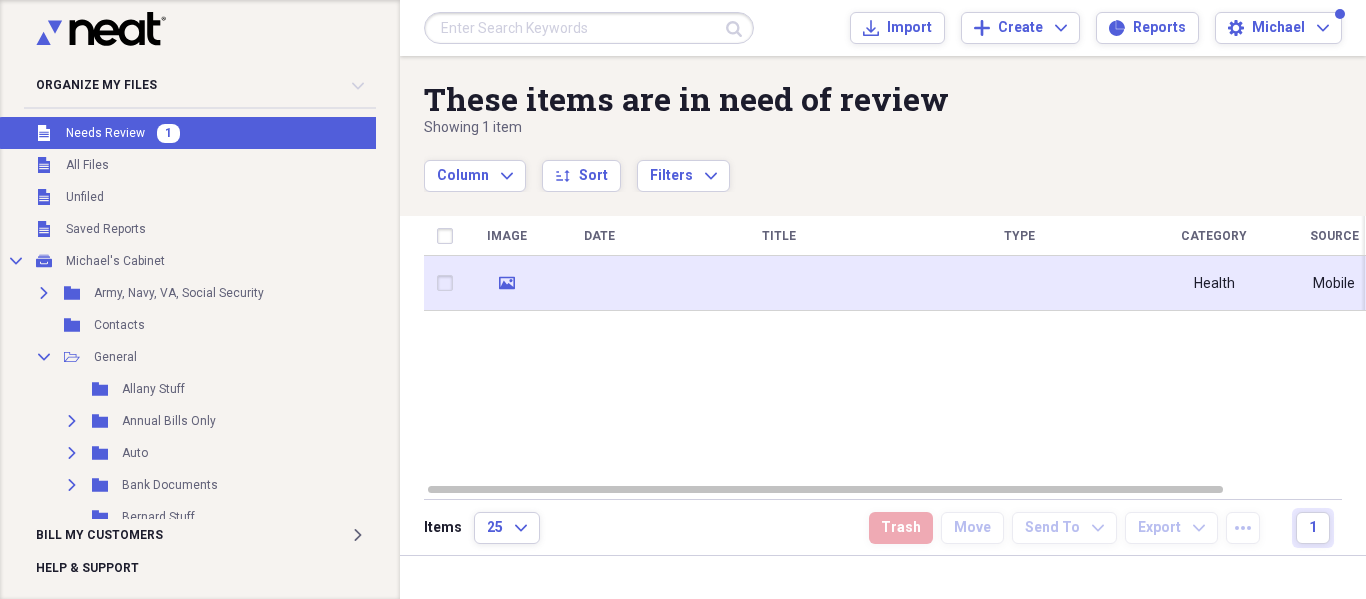 click at bounding box center [449, 283] 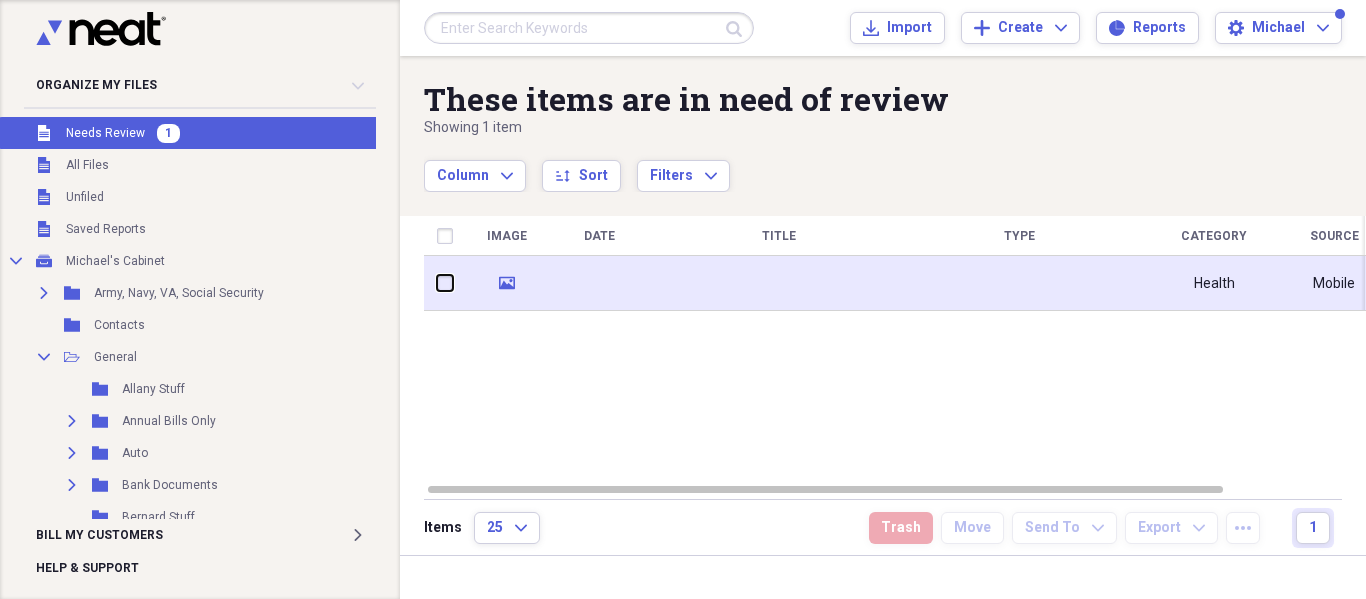 click at bounding box center [437, 283] 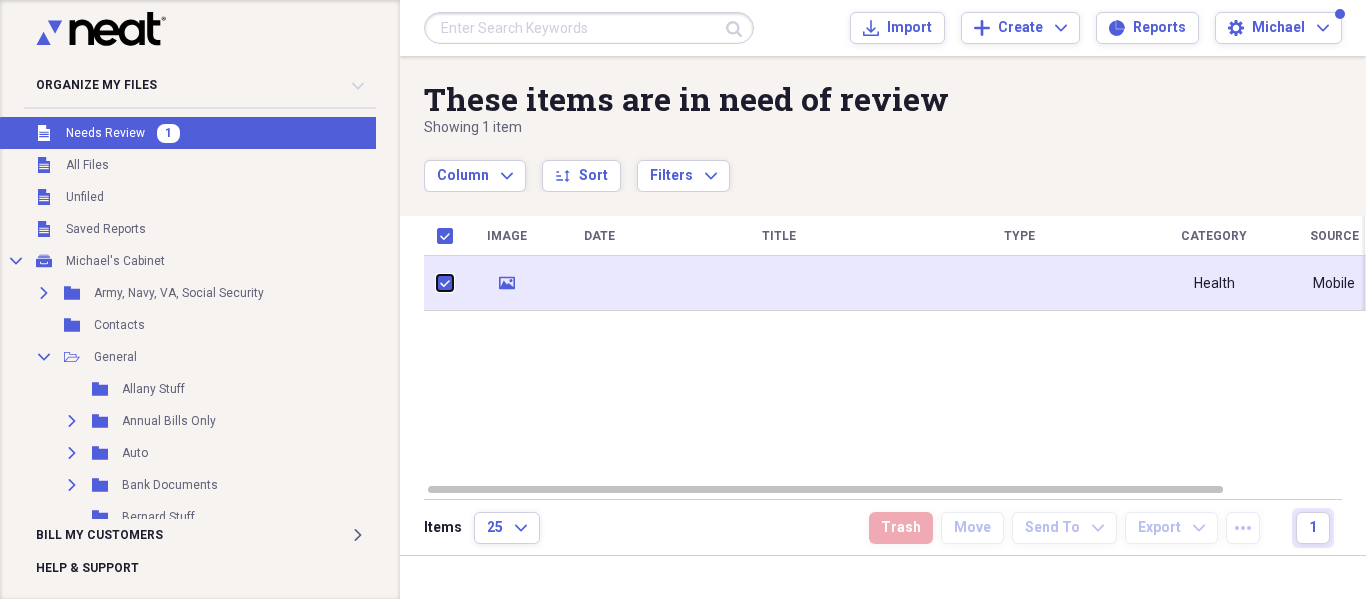 checkbox on "true" 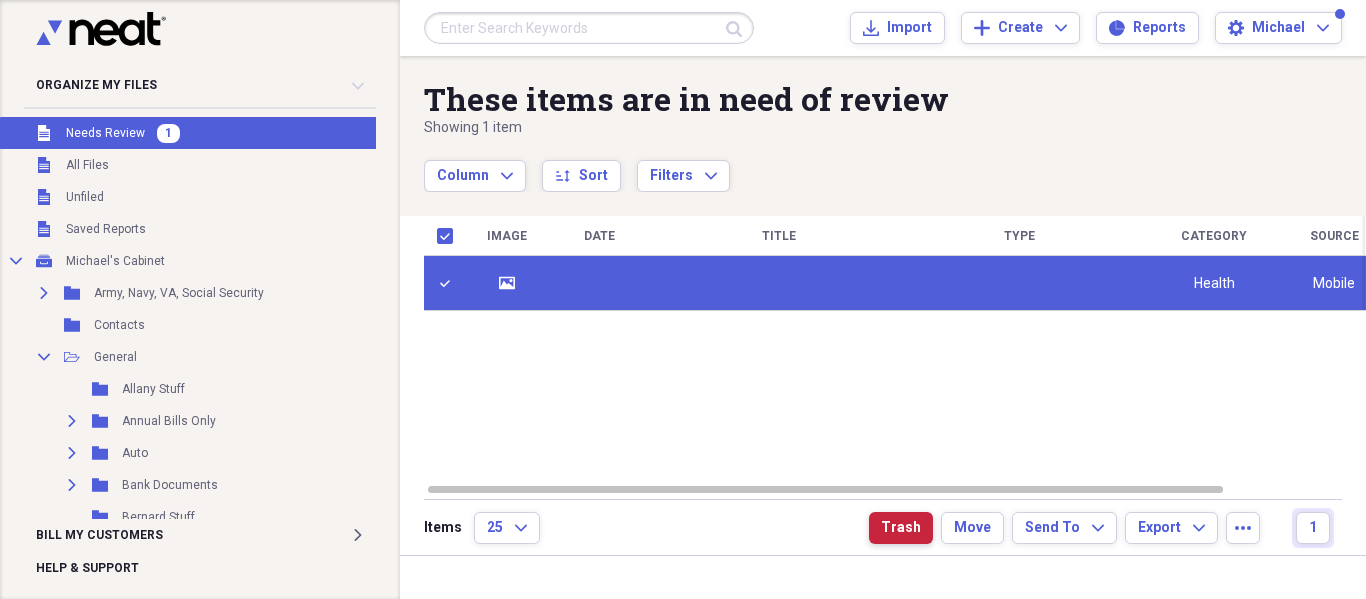 click on "Trash" at bounding box center (901, 528) 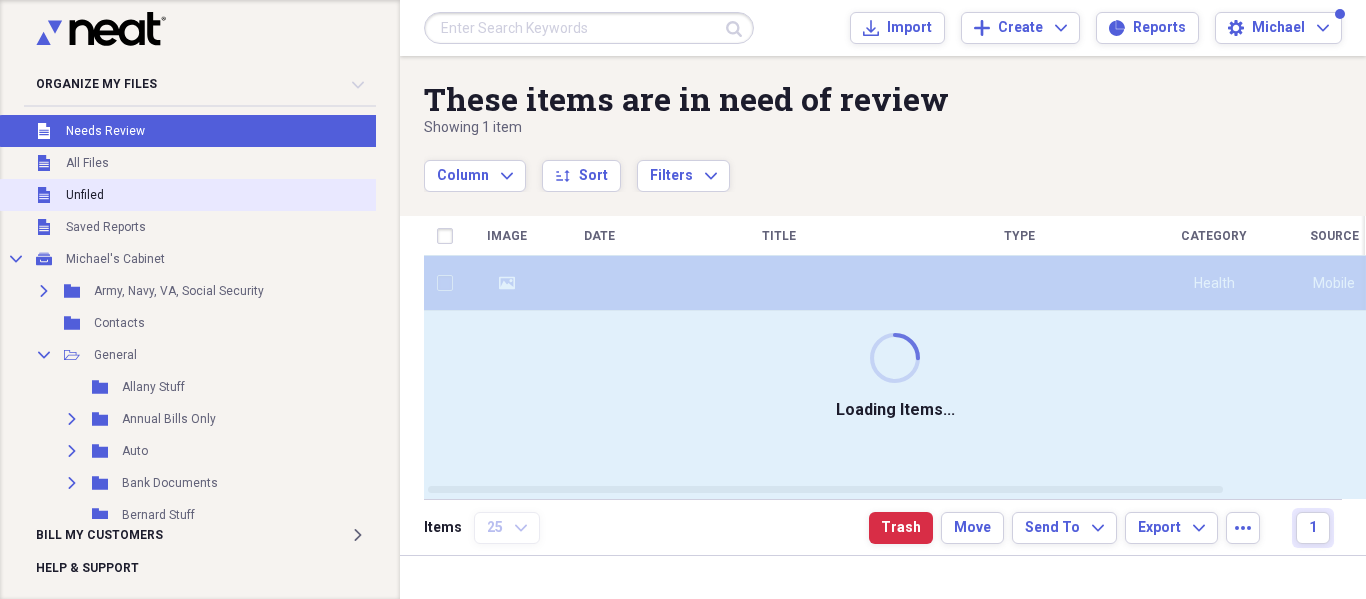 checkbox on "false" 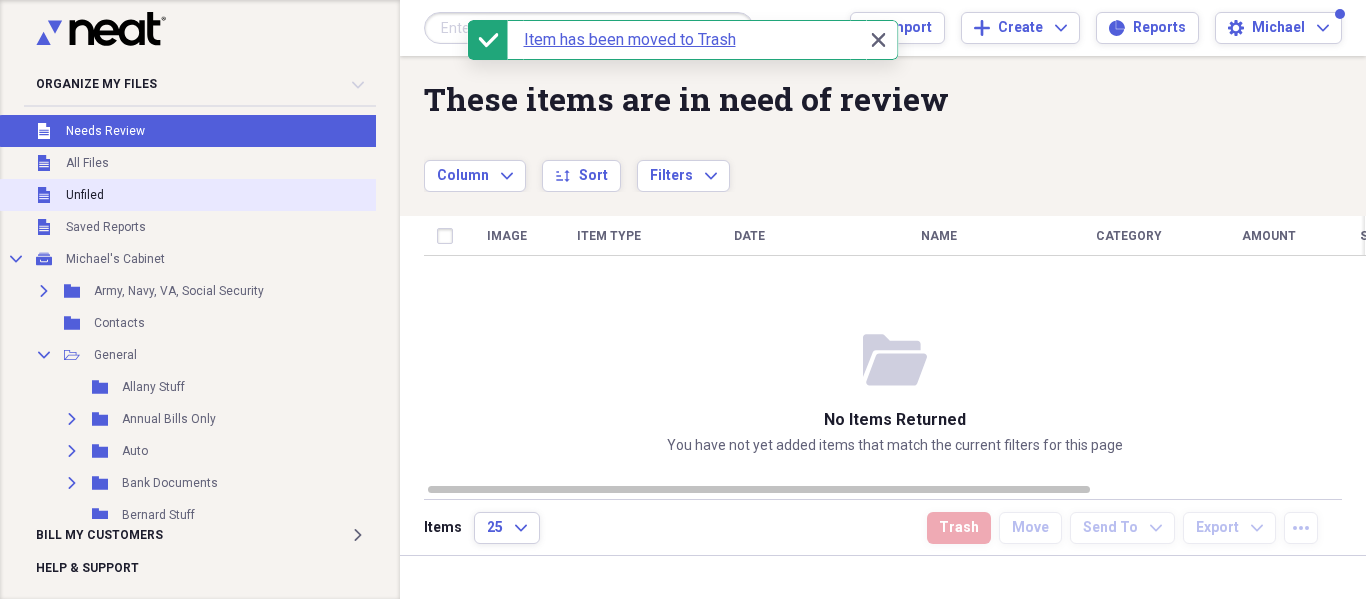 click 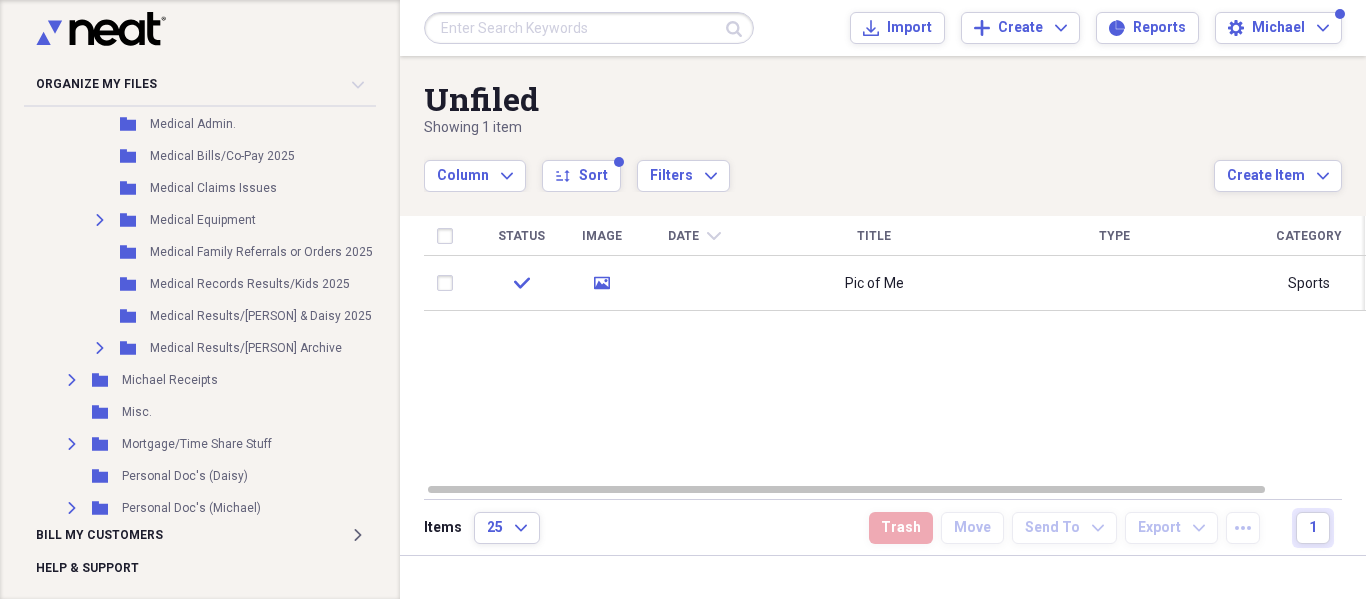 scroll, scrollTop: 2531, scrollLeft: 0, axis: vertical 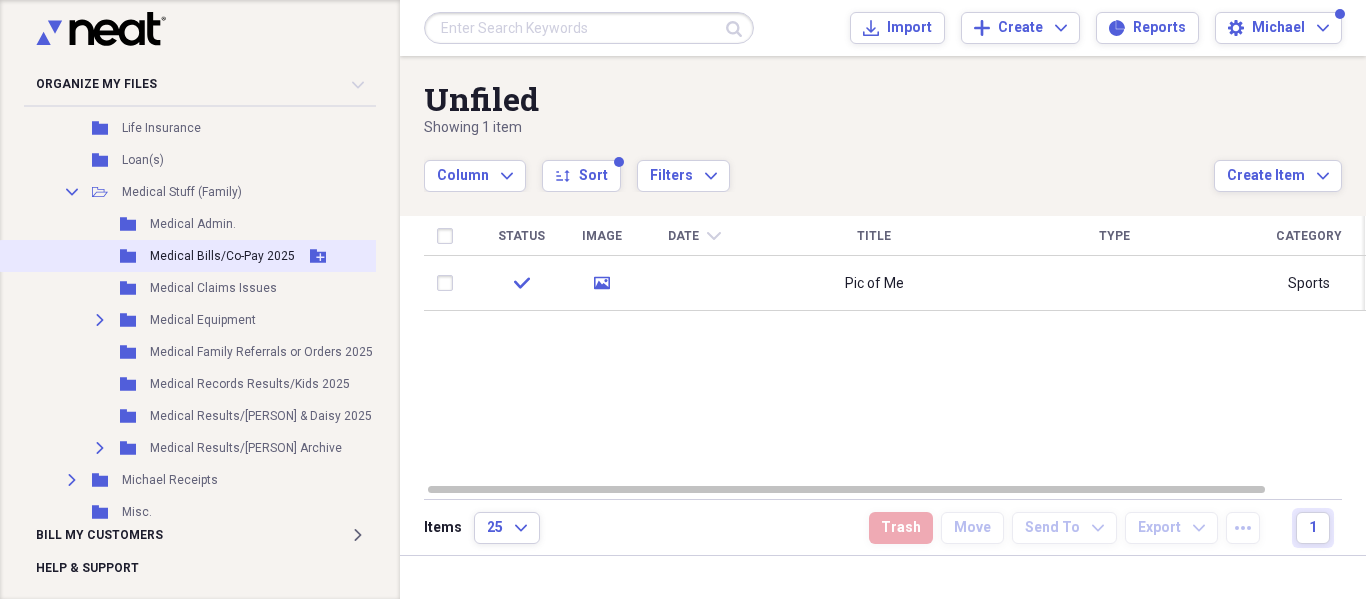 click on "Folder Medical Bills/Co-Pay 2025 Add Folder" at bounding box center (248, 256) 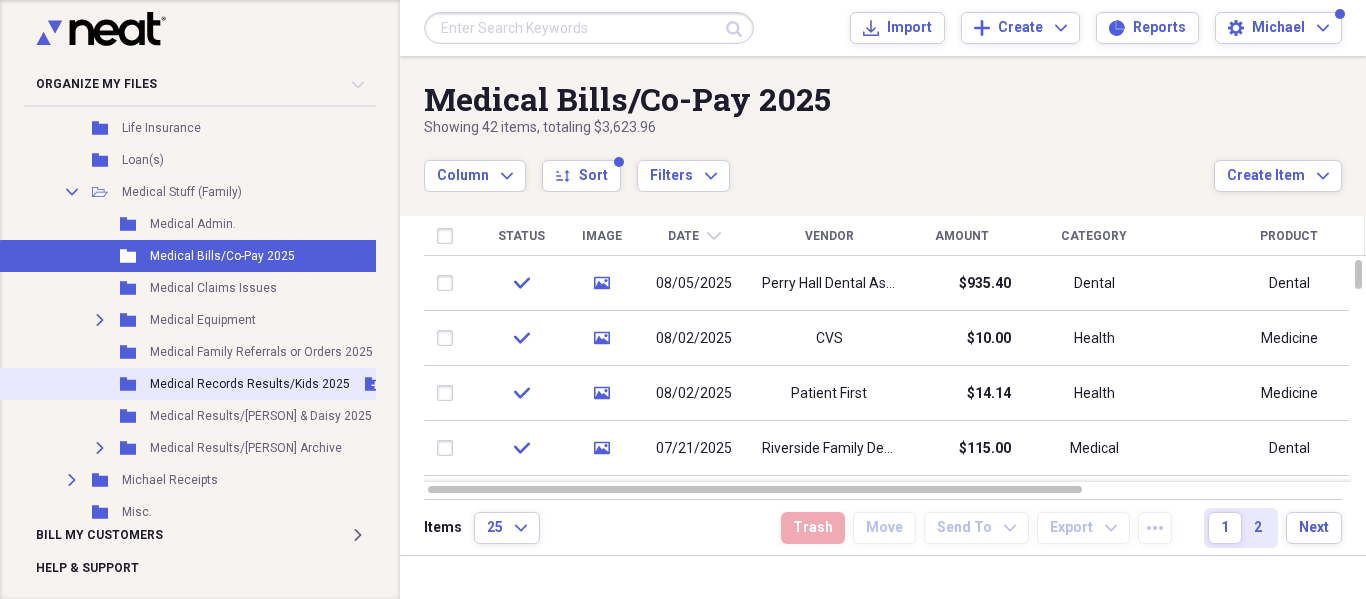 click on "Medical Records Results/Kids 2025" at bounding box center [250, 384] 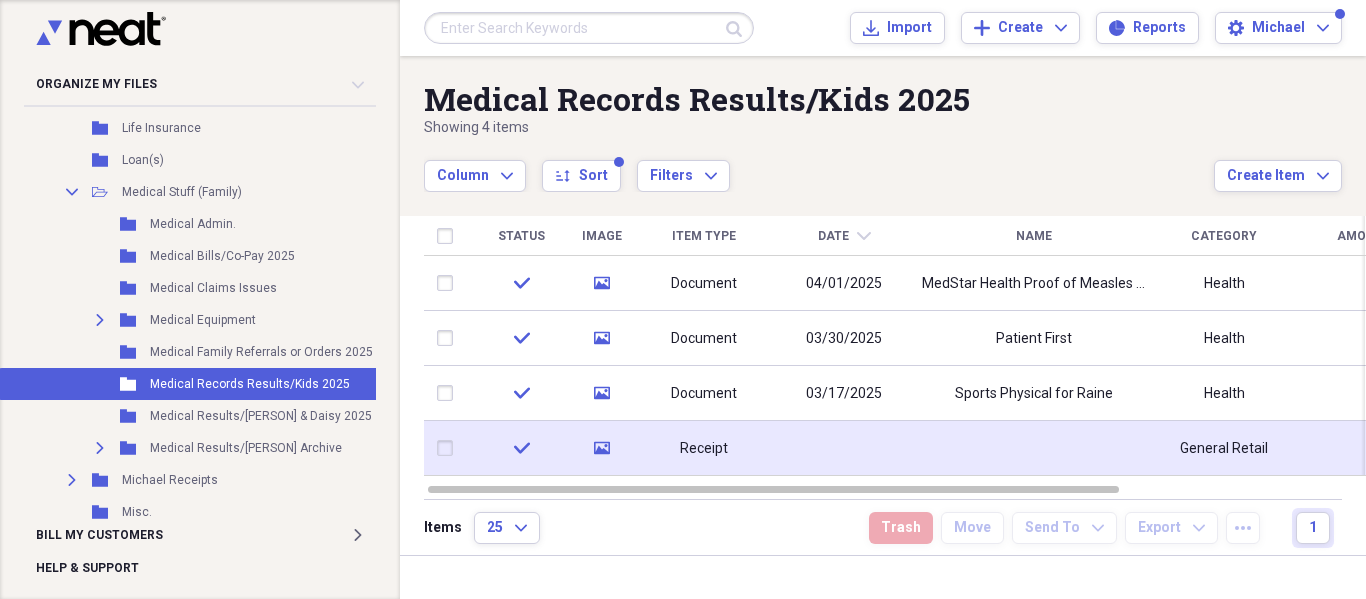 click at bounding box center [844, 448] 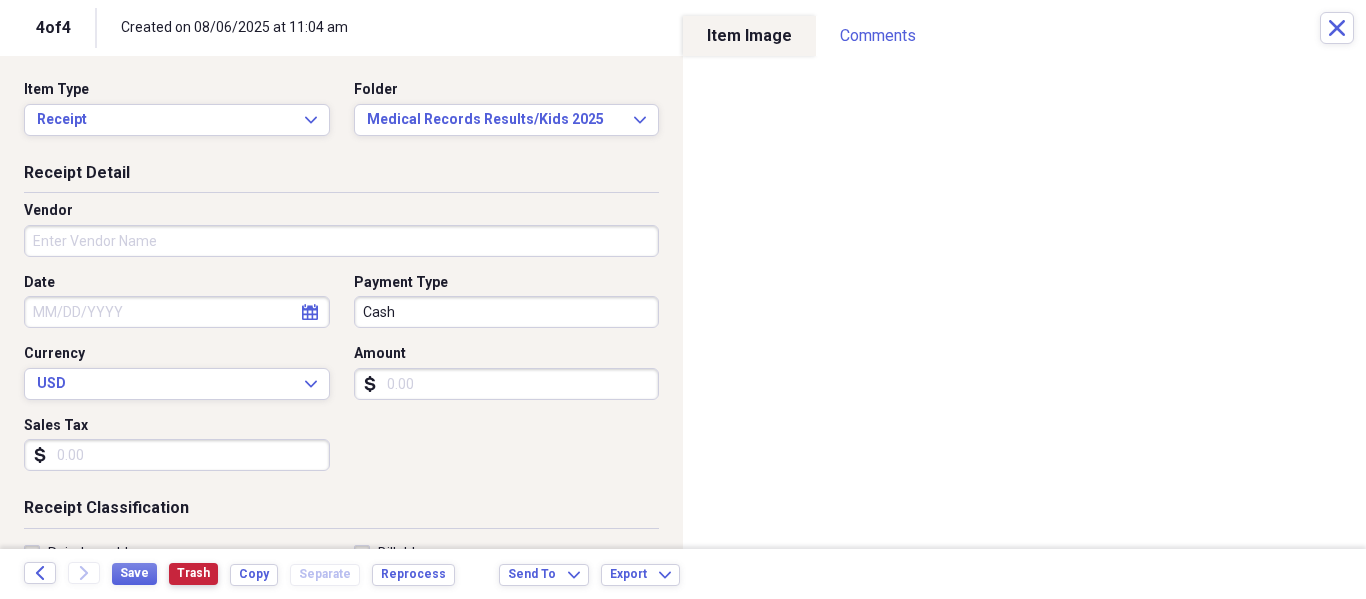 click on "Trash" at bounding box center [193, 573] 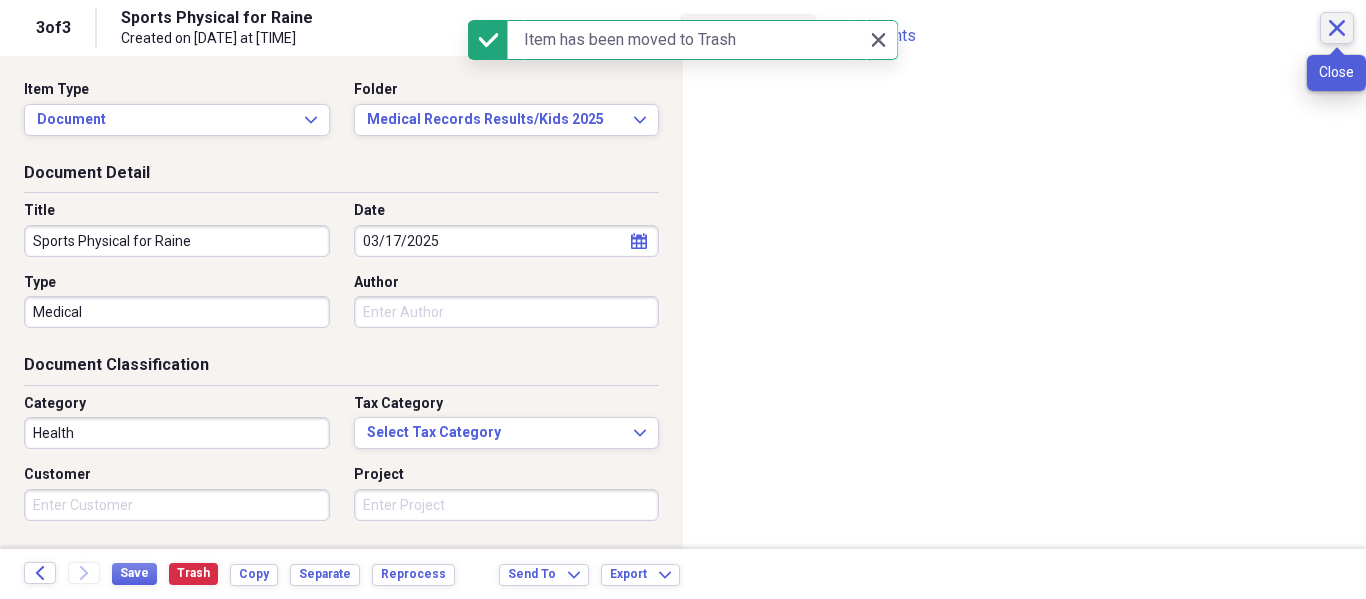 click on "Close" 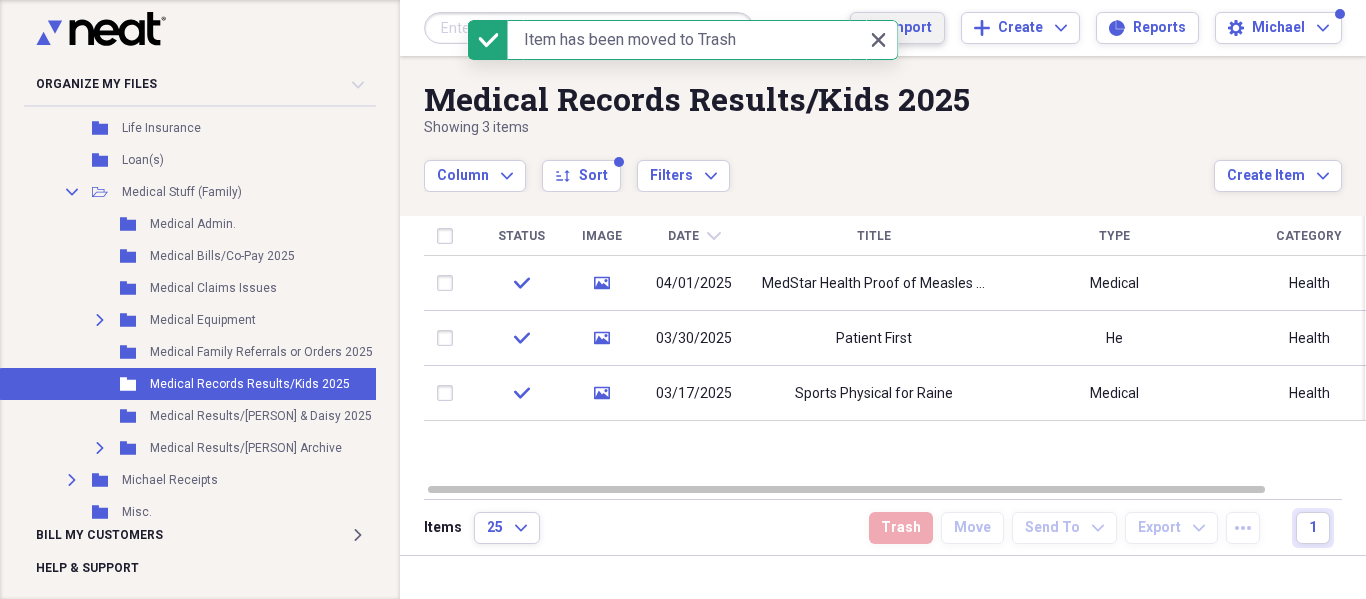 click on "Import" at bounding box center [909, 28] 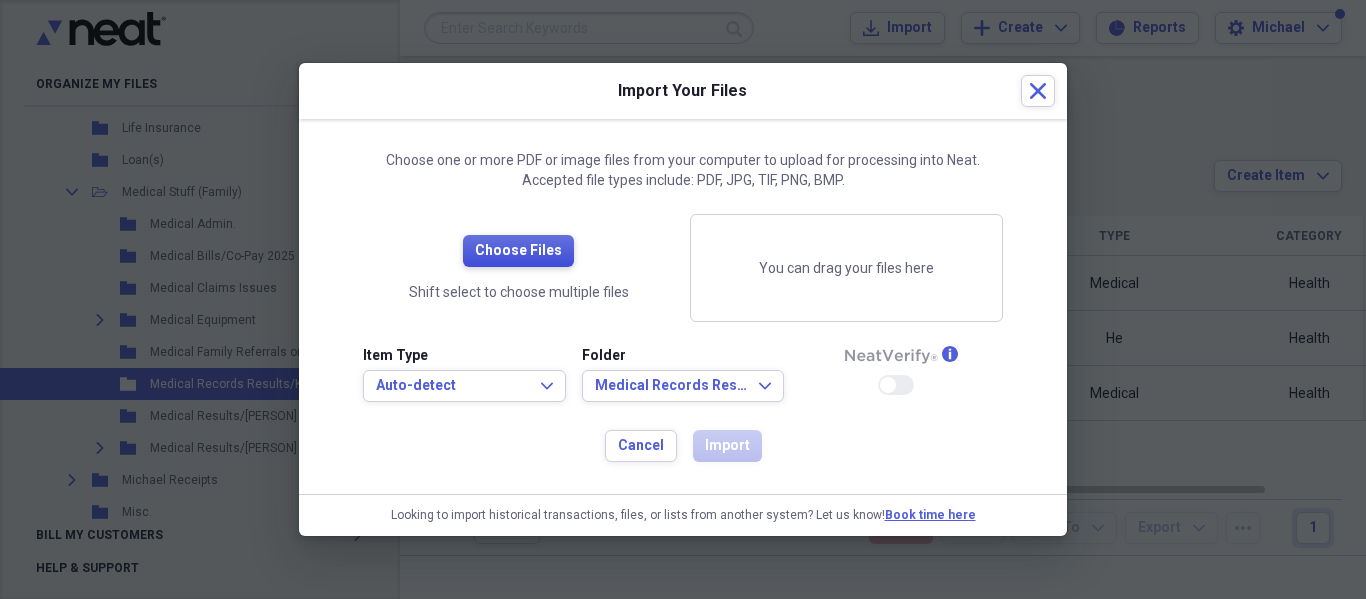 click on "Choose Files" at bounding box center [518, 251] 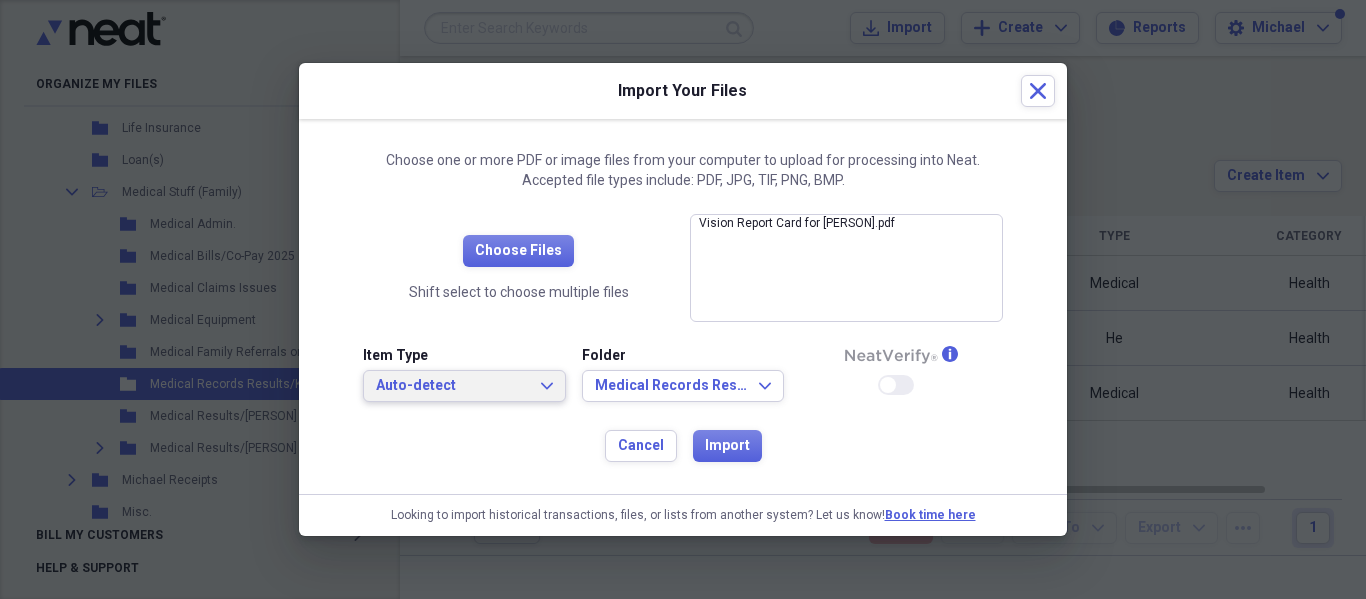 click on "Auto-detect Expand" at bounding box center (464, 386) 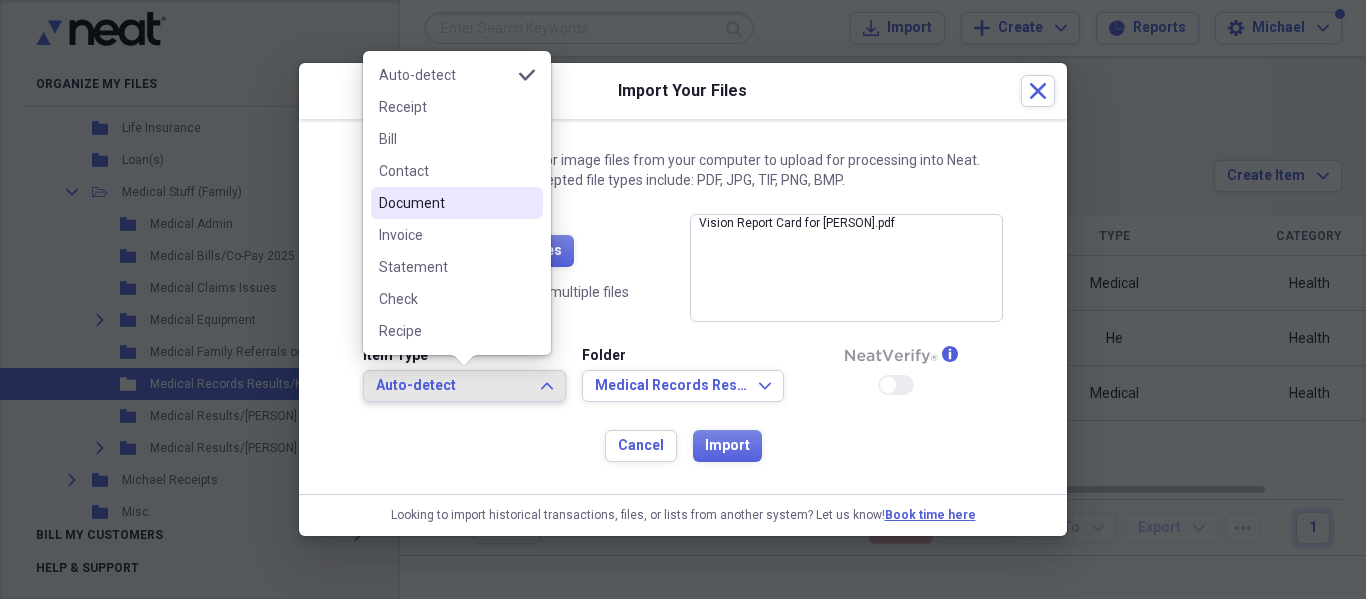 click on "Document" at bounding box center (445, 203) 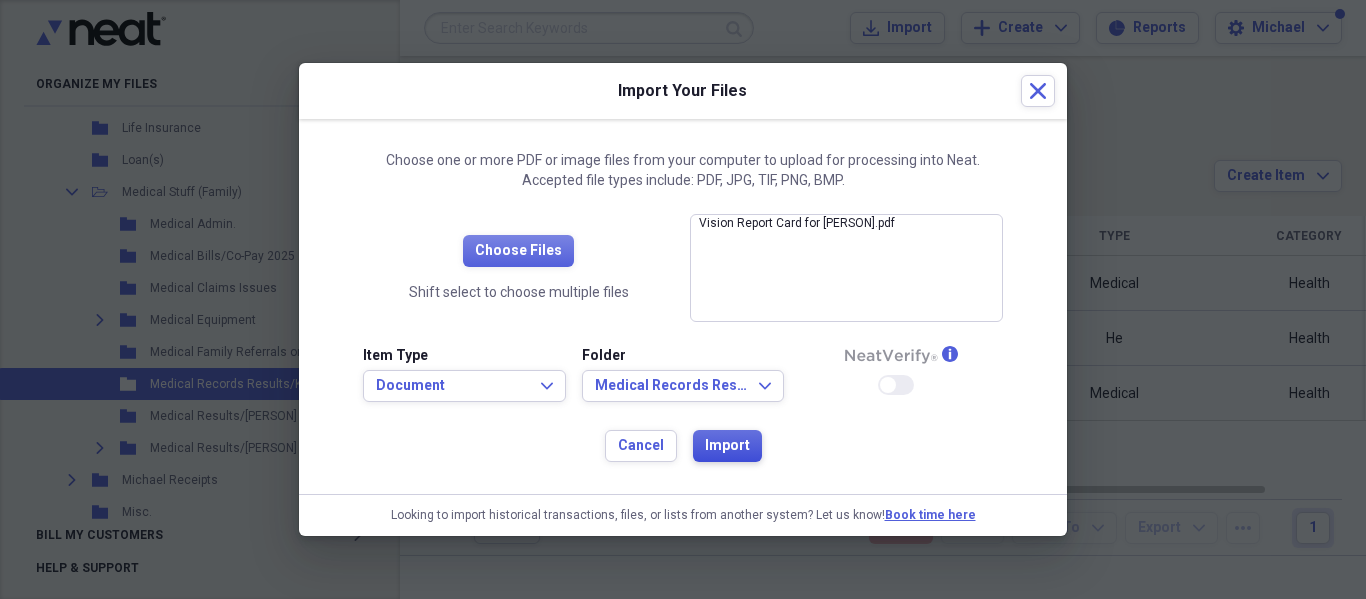 click on "Import" at bounding box center [727, 446] 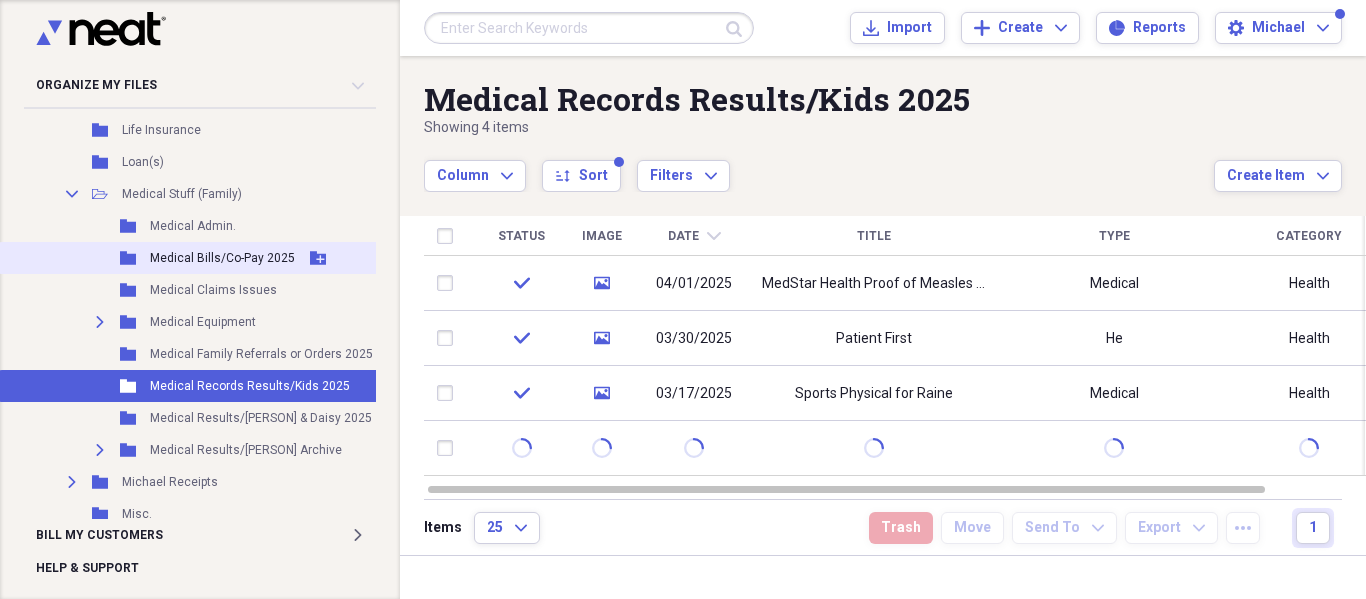 click on "Medical Bills/Co-Pay 2025" at bounding box center (222, 258) 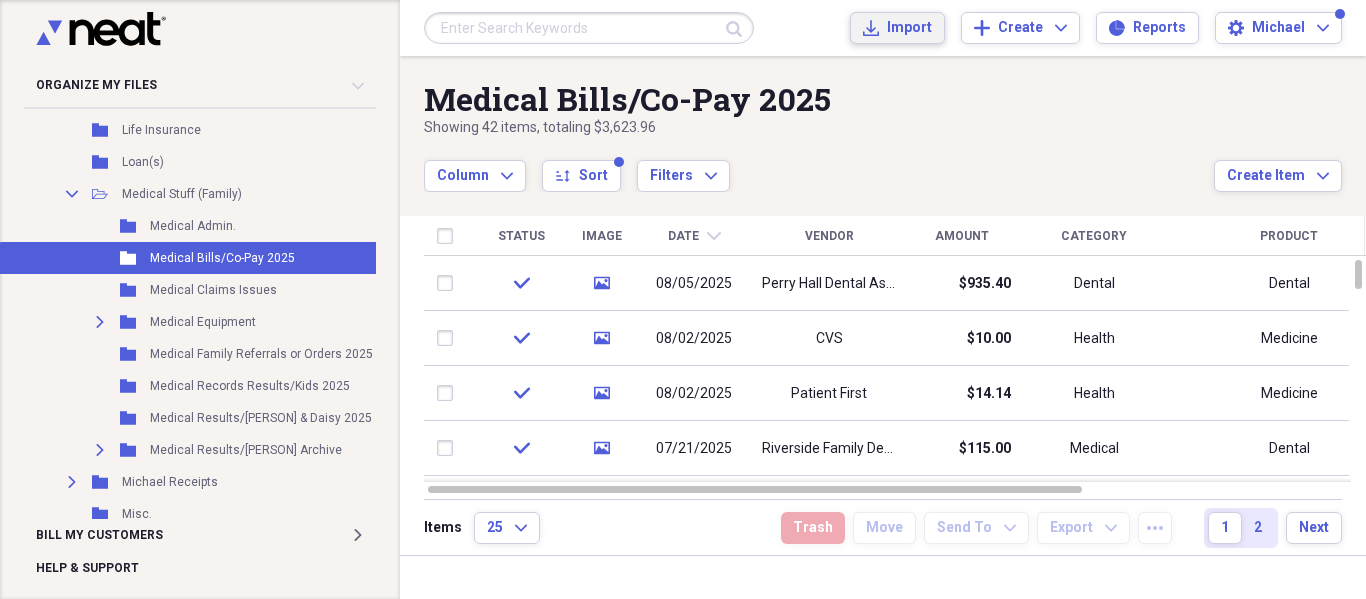 click on "Import" at bounding box center (909, 28) 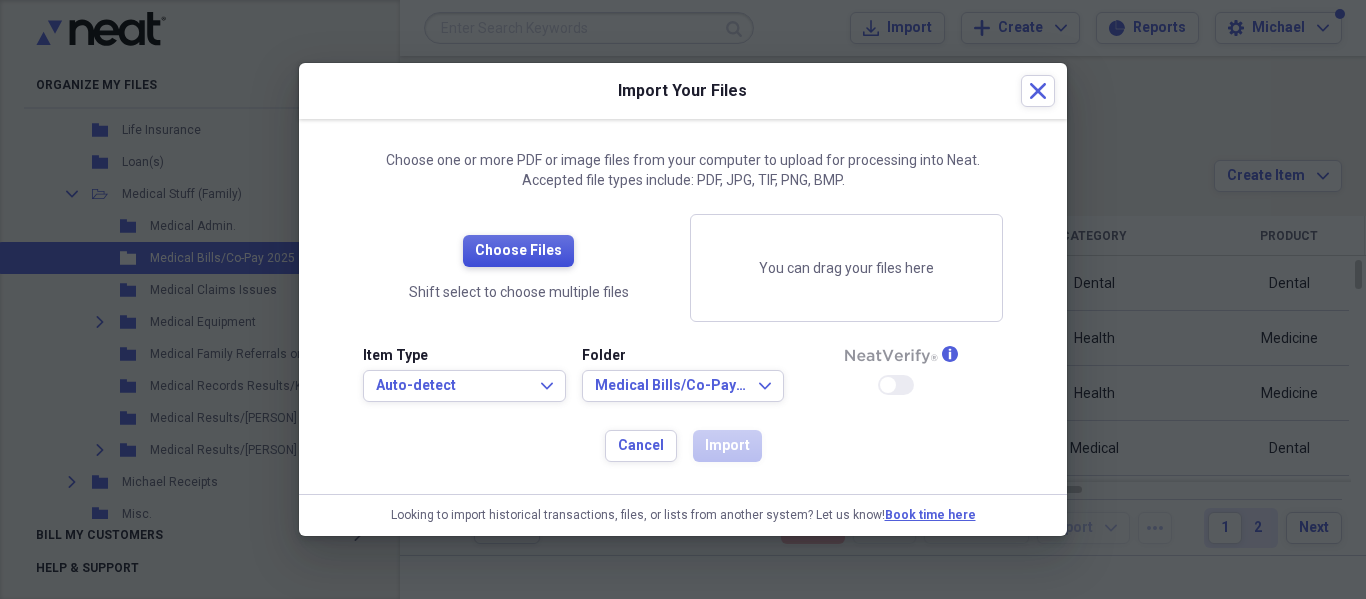 click on "Choose Files" at bounding box center [518, 251] 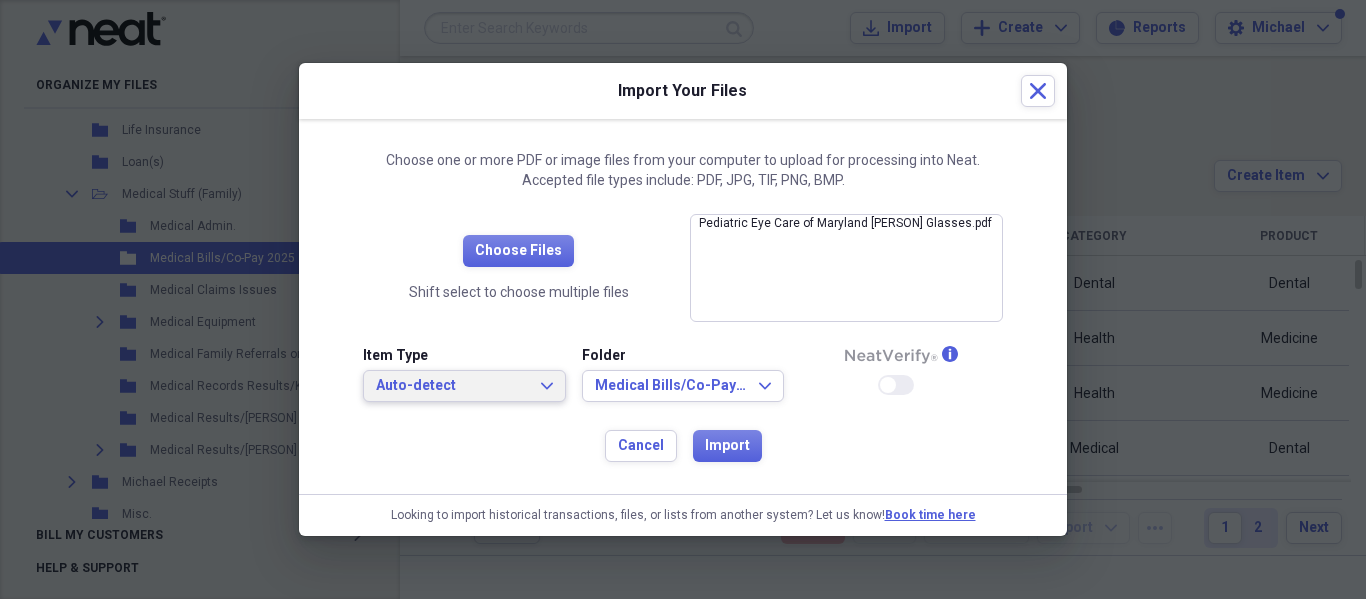 click on "Auto-detect Expand" at bounding box center (464, 386) 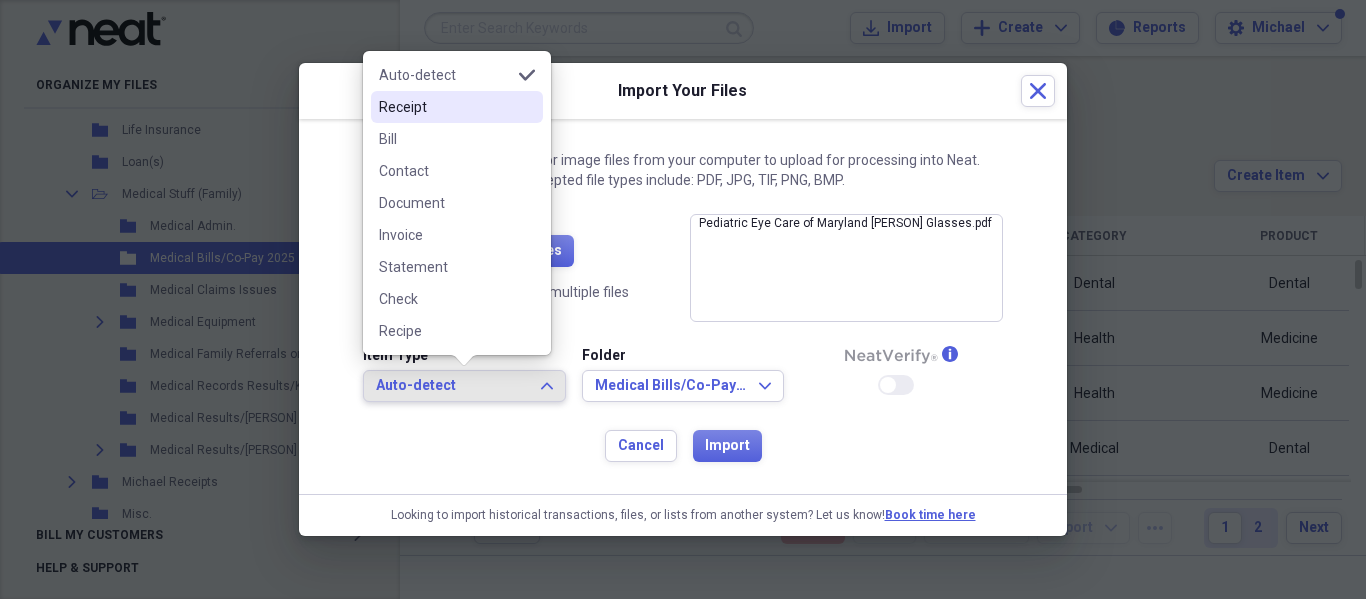 click on "Receipt" at bounding box center (445, 107) 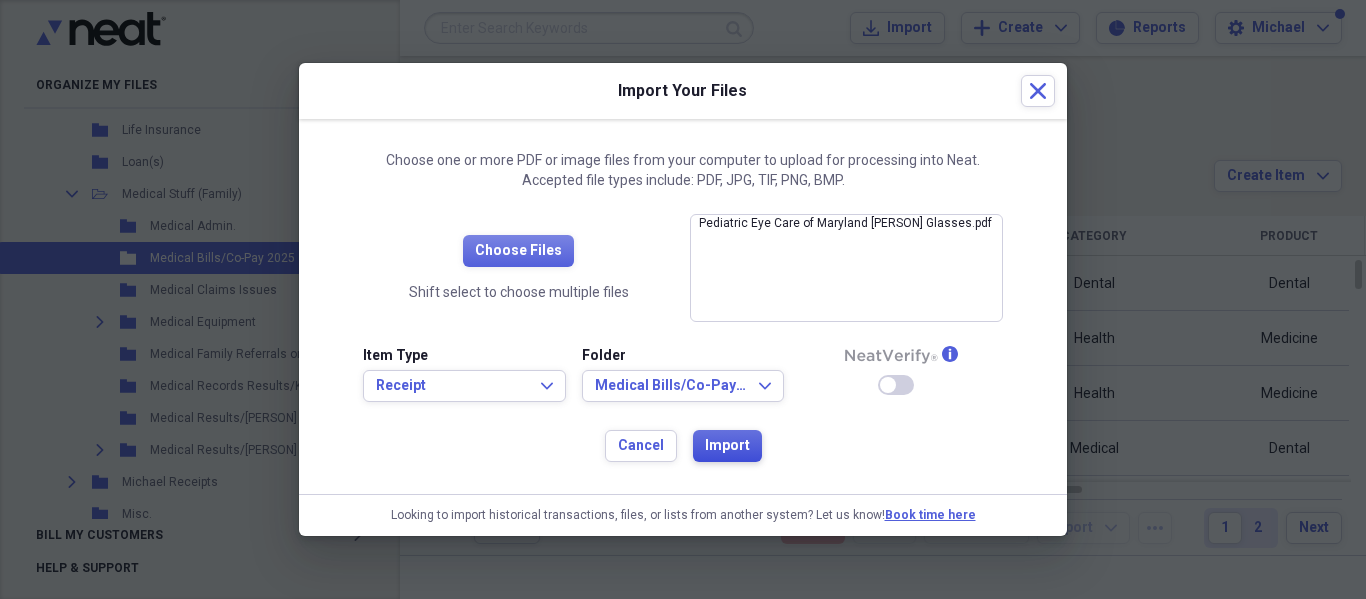 click on "Import" at bounding box center (727, 446) 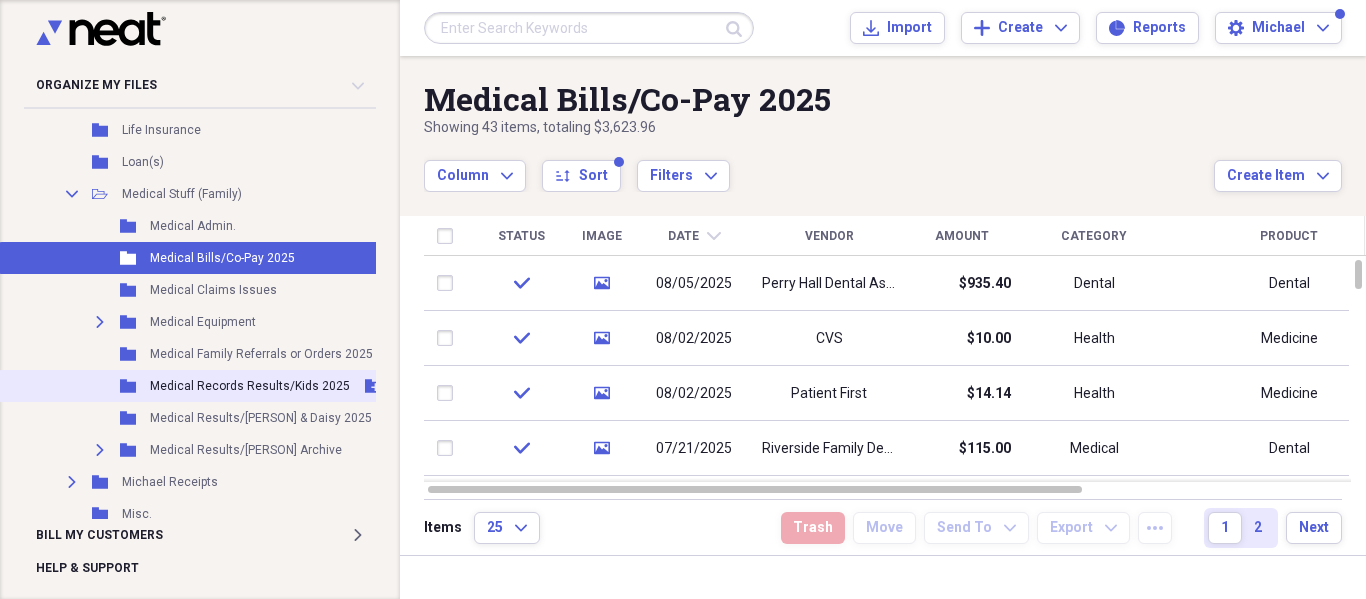 click on "Medical Records Results/Kids 2025" at bounding box center [250, 386] 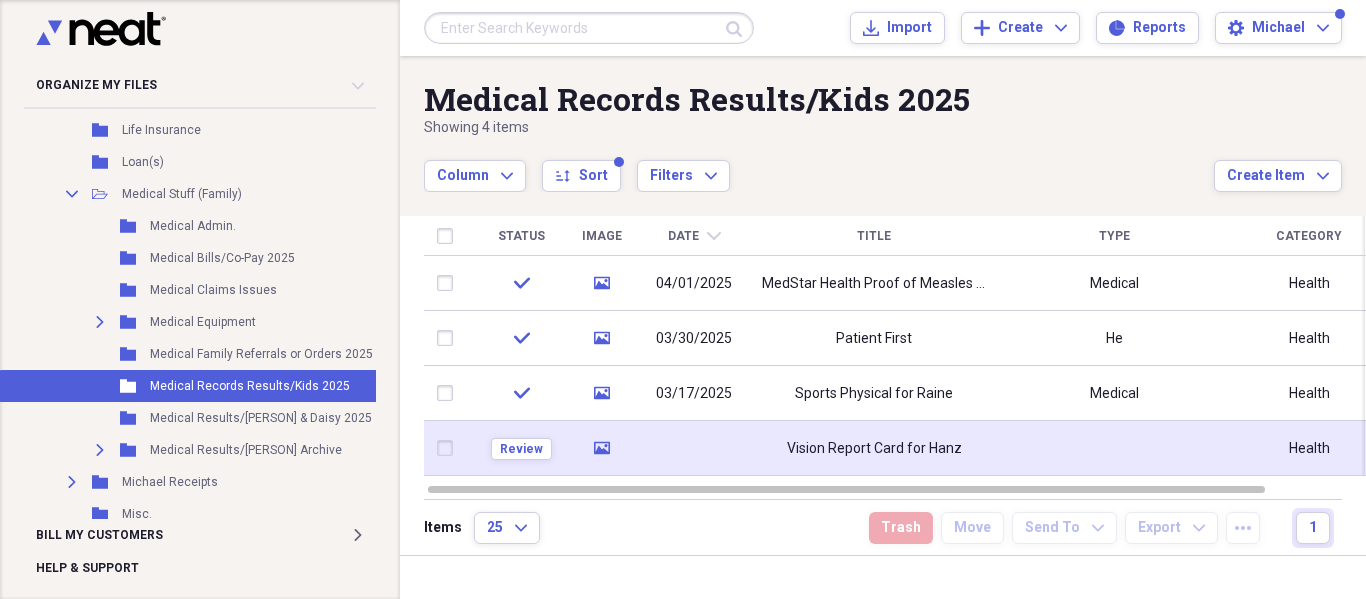 click on "Vision Report Card for Hanz" at bounding box center (874, 449) 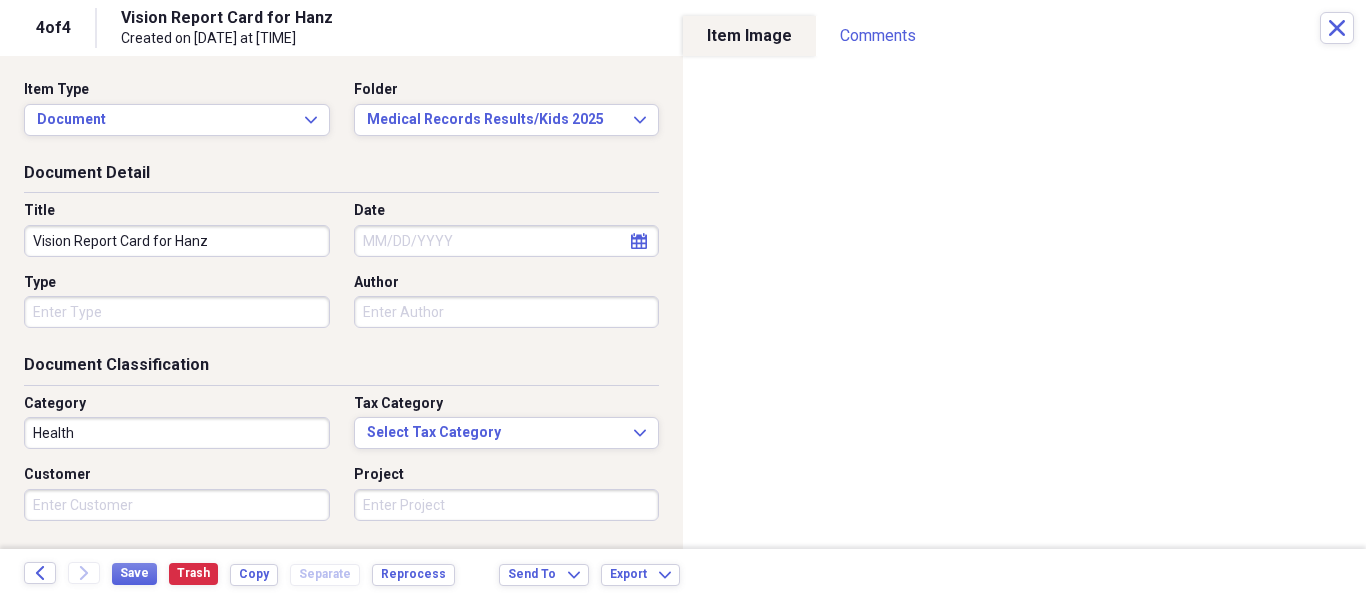 drag, startPoint x: 239, startPoint y: 245, endPoint x: 0, endPoint y: 347, distance: 259.85574 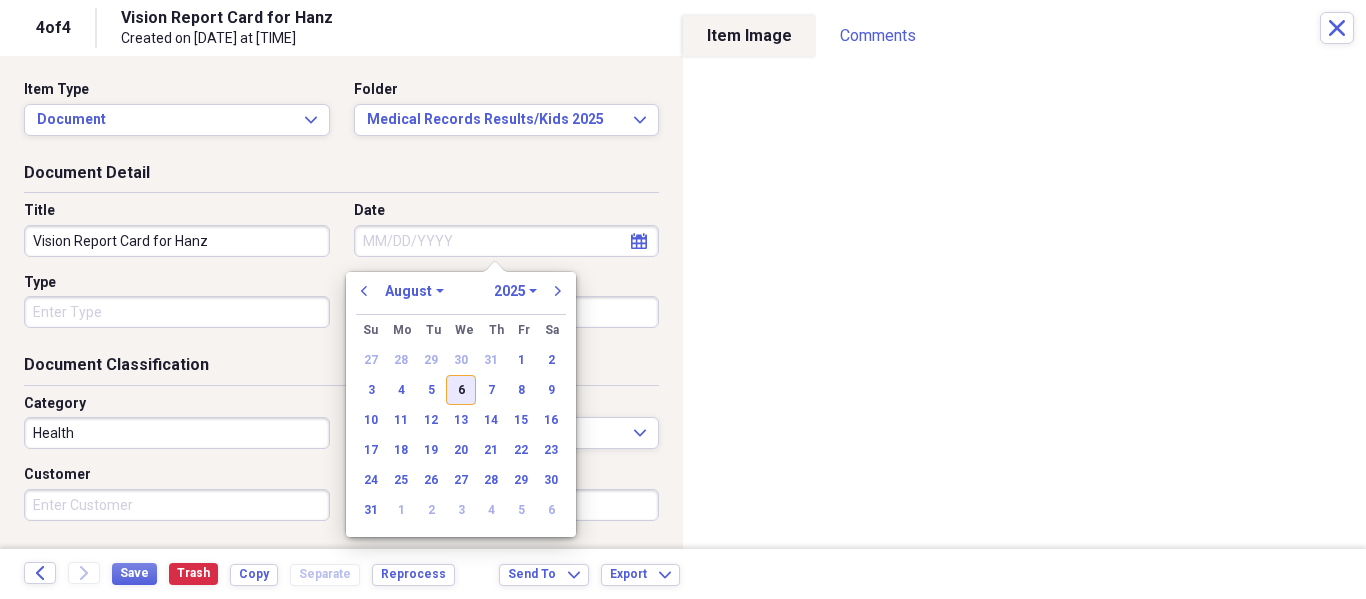 click on "6" at bounding box center [461, 390] 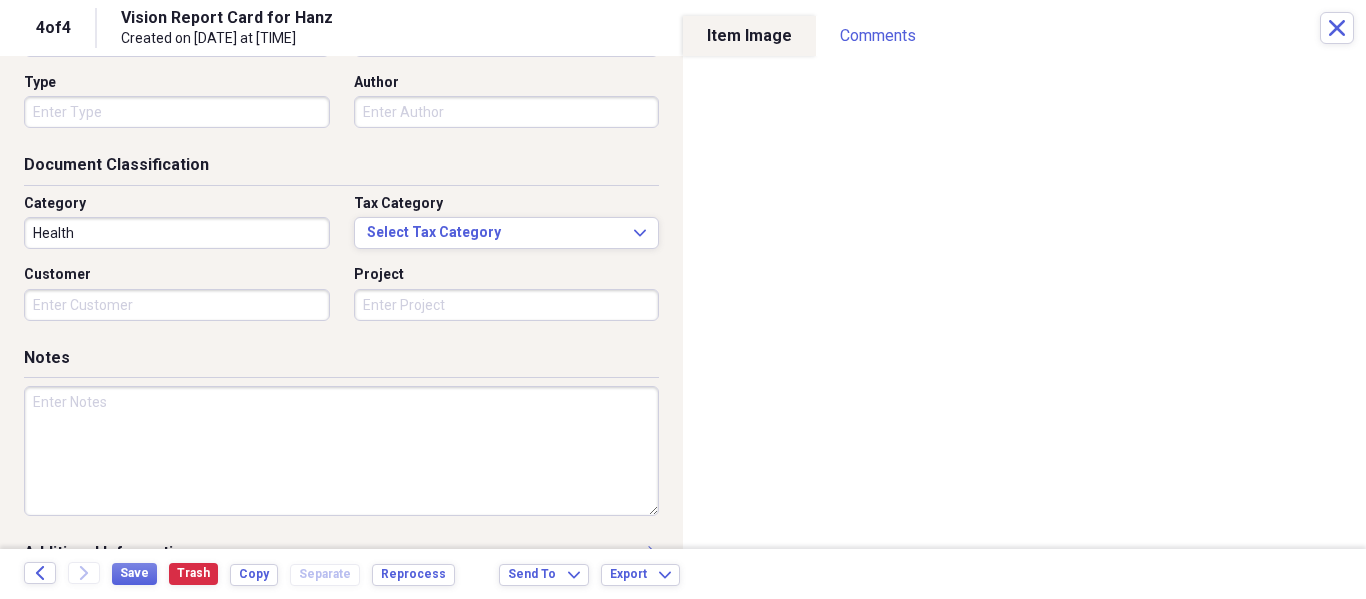 scroll, scrollTop: 243, scrollLeft: 0, axis: vertical 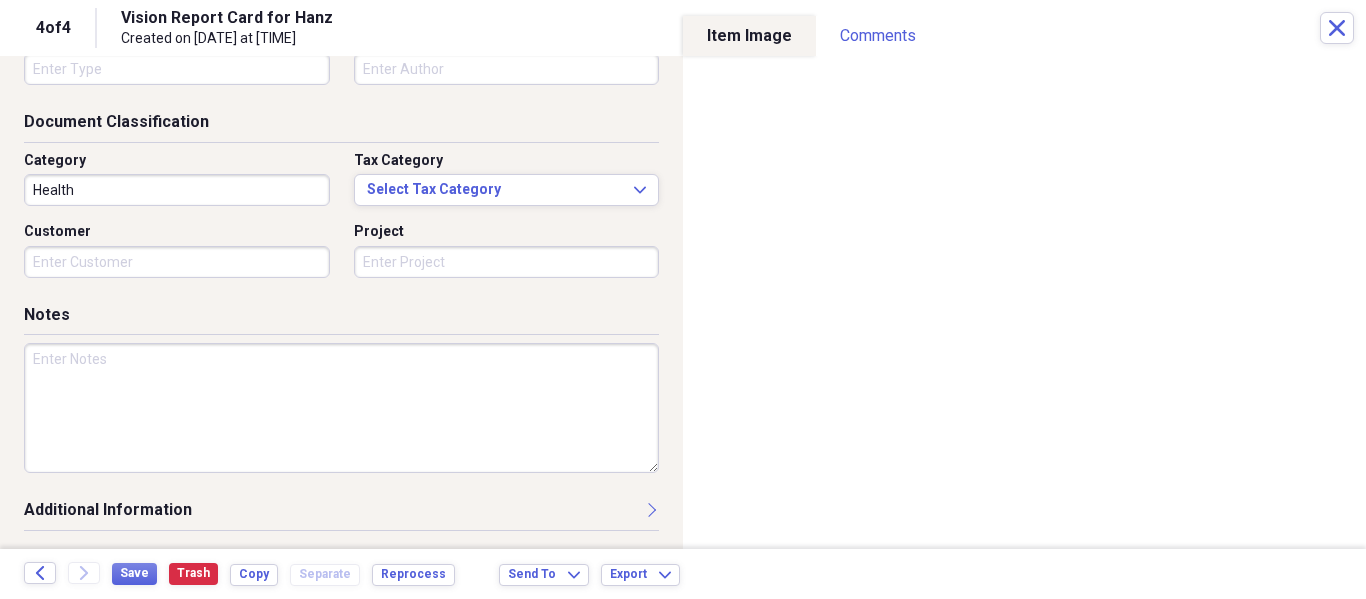 click at bounding box center [341, 416] 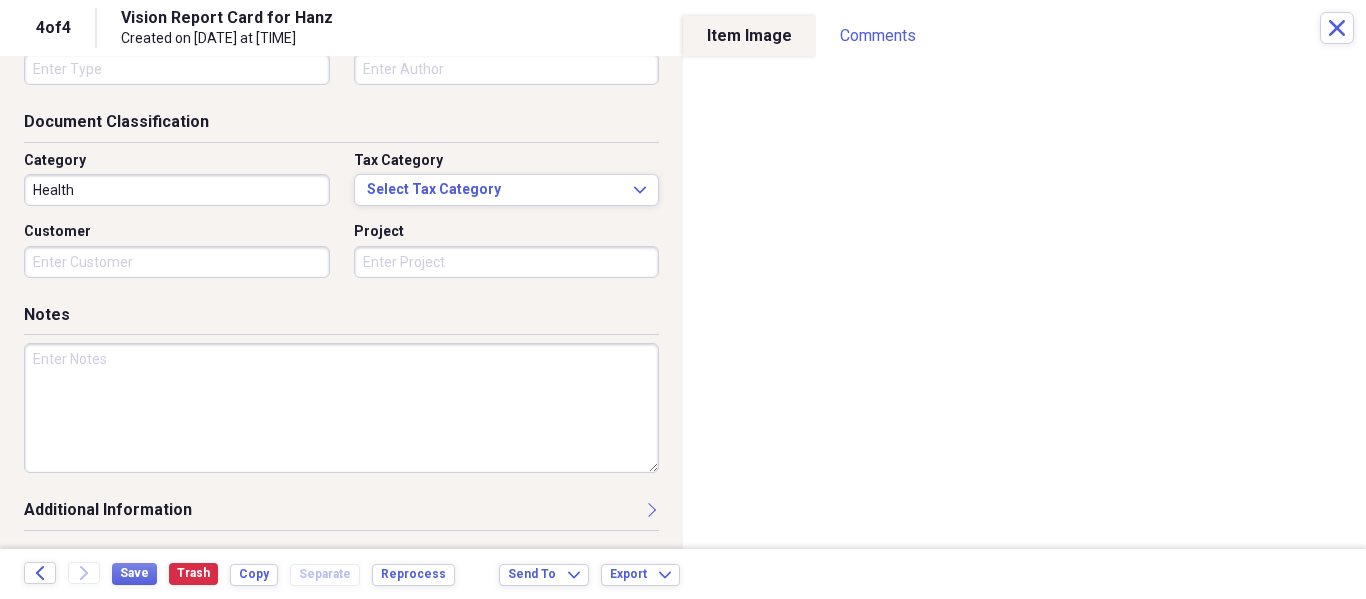 paste on "Vision Report Card for Hanz" 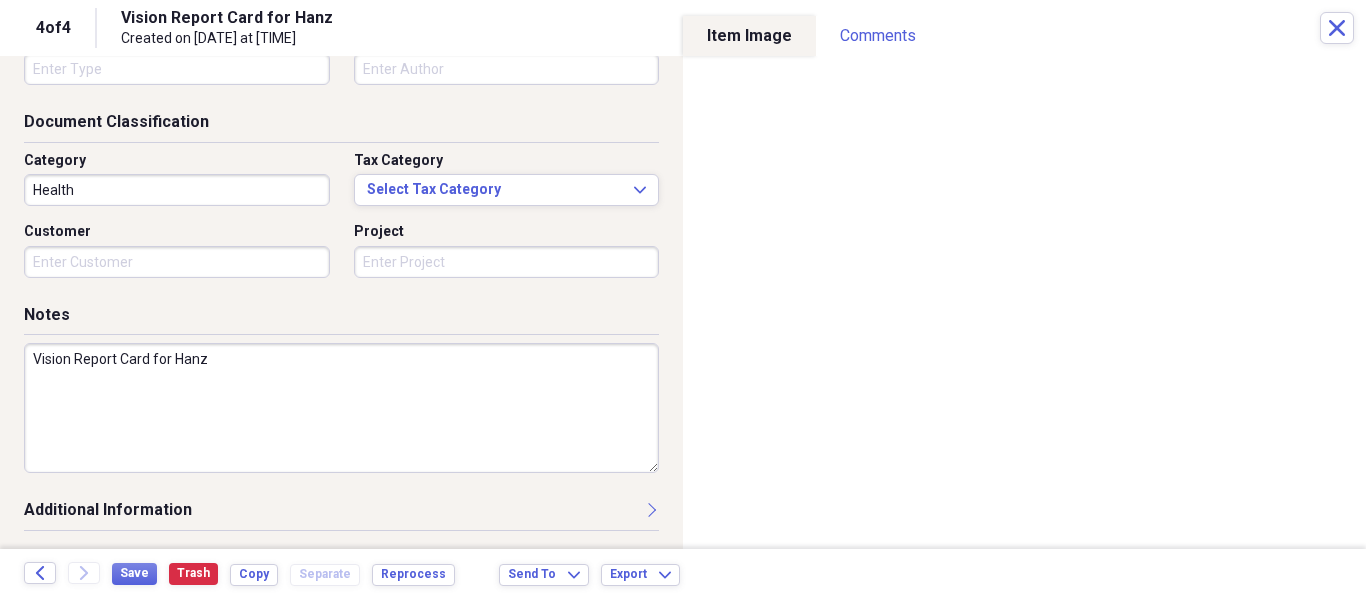 scroll, scrollTop: 0, scrollLeft: 0, axis: both 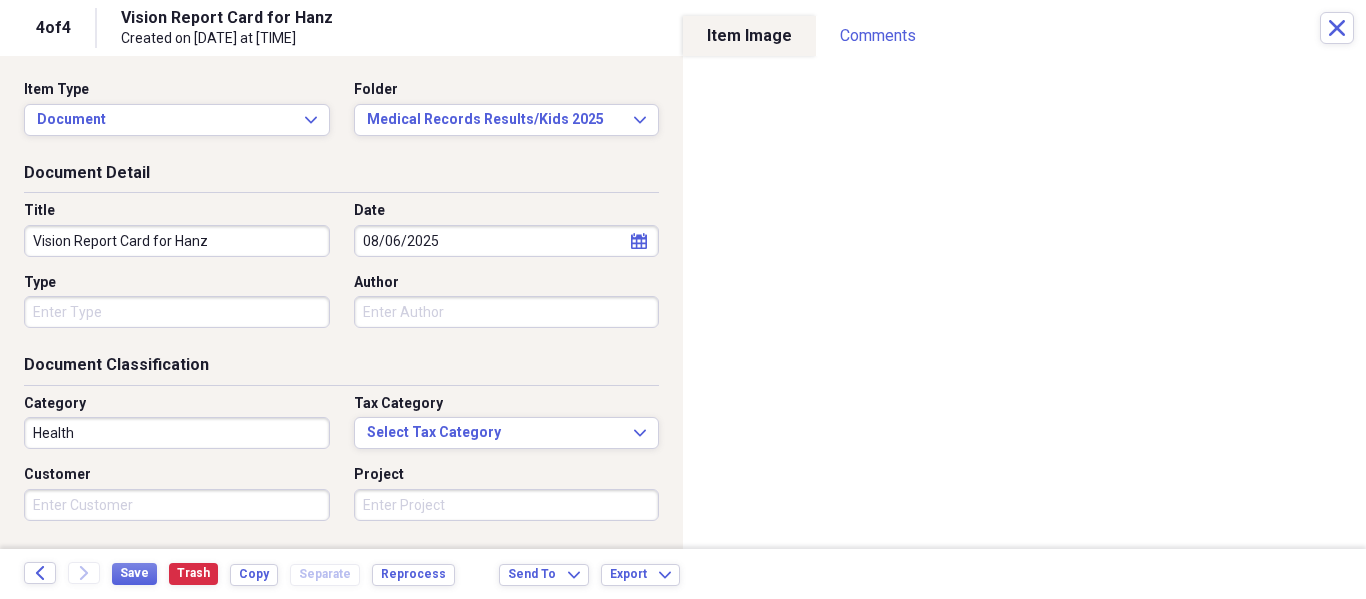 type on "Vision Report Card for Hanz" 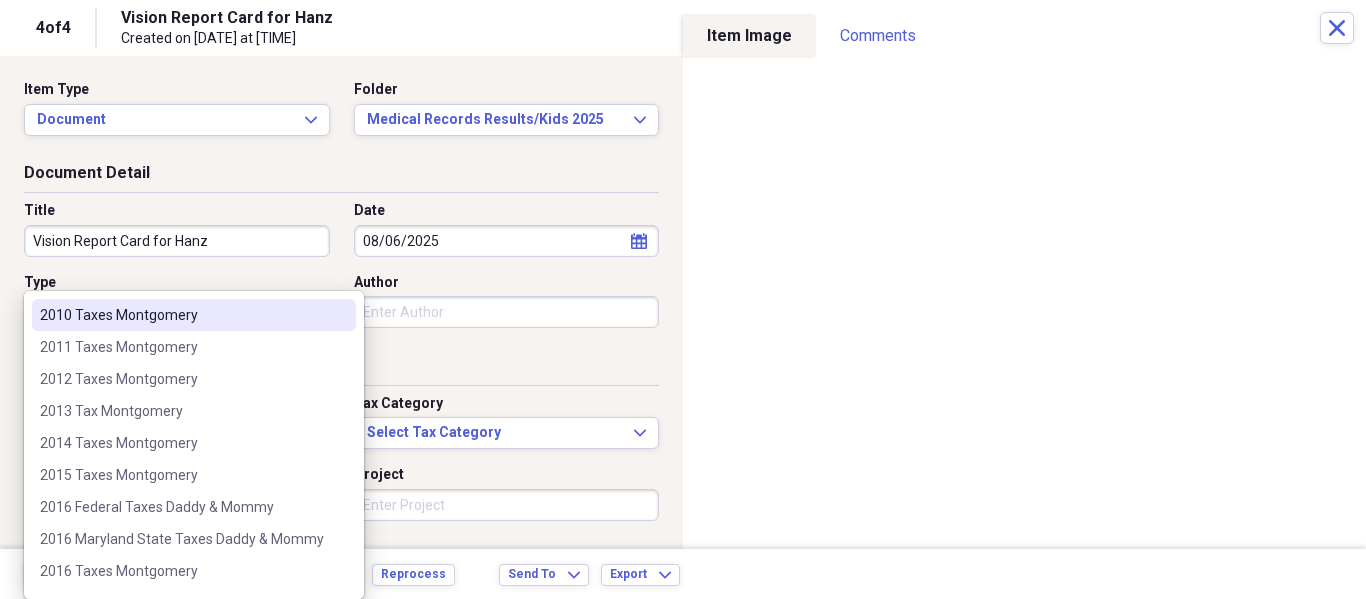 click on "Organize My Files 1 Collapse Unfiled Needs Review 1 Unfiled All Files Unfiled Unfiled Unfiled Saved Reports Collapse My Cabinet Michael's Cabinet Add Folder Expand Folder Army, Navy, VA, Social Security Add Folder Folder Contacts Add Folder Collapse Open Folder General Add Folder Folder Allany Stuff Add Folder Expand Folder Annual Bills Only Add Folder Expand Folder Auto Add Folder Expand Folder Bank Documents Add Folder Folder Bernard Stuff Add Folder Expand Folder Bills Add Folder Expand Folder Black Mike Stuff Add Folder Expand Folder Christmas Add Folder Expand Folder Church Stuff Add Folder Folder Claims Add Folder Expand Folder Clothes Add Folder Expand Folder College Stuff Add Folder Folder Computer Stuff i.e. Hardware, Software etc. Add Folder Folder Court Documents Add Folder Folder Credit Report/Dispute Stuff Add Folder Expand Folder Currently Working On Stuff Add Folder Collapse Open Folder Daddy & Mommy Stuff Add Folder Expand Folder Chamberlain House Sale Stuff Add Folder Expand Folder Folder He" at bounding box center (683, 299) 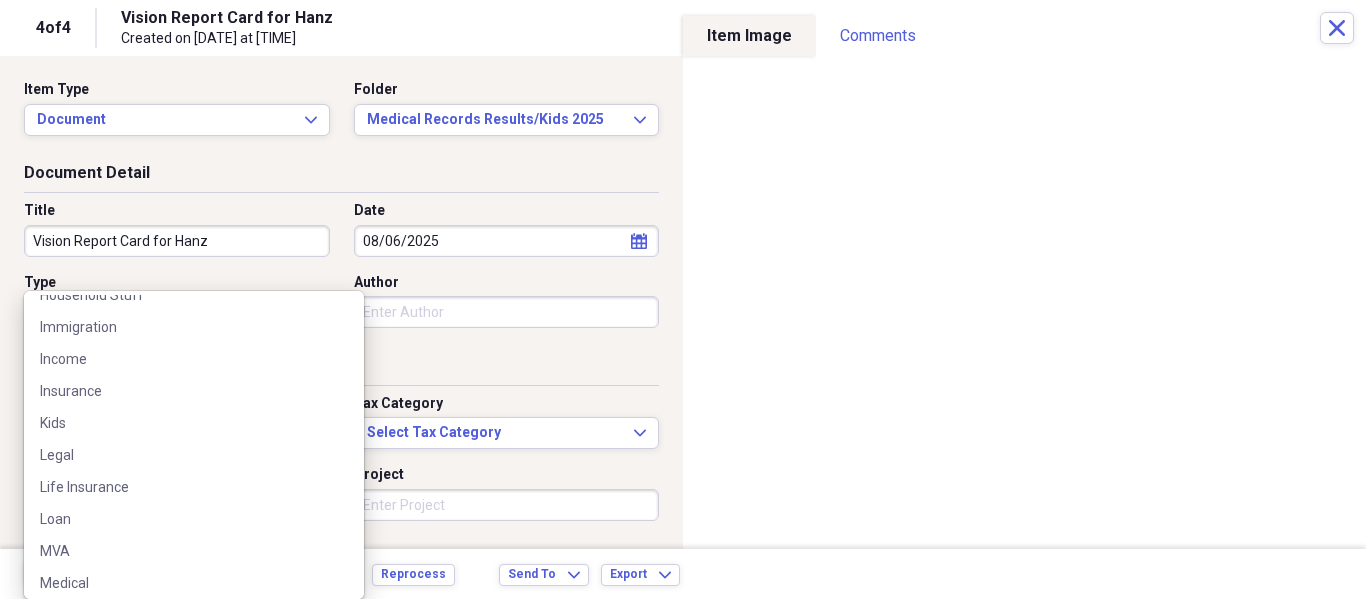 scroll, scrollTop: 1400, scrollLeft: 0, axis: vertical 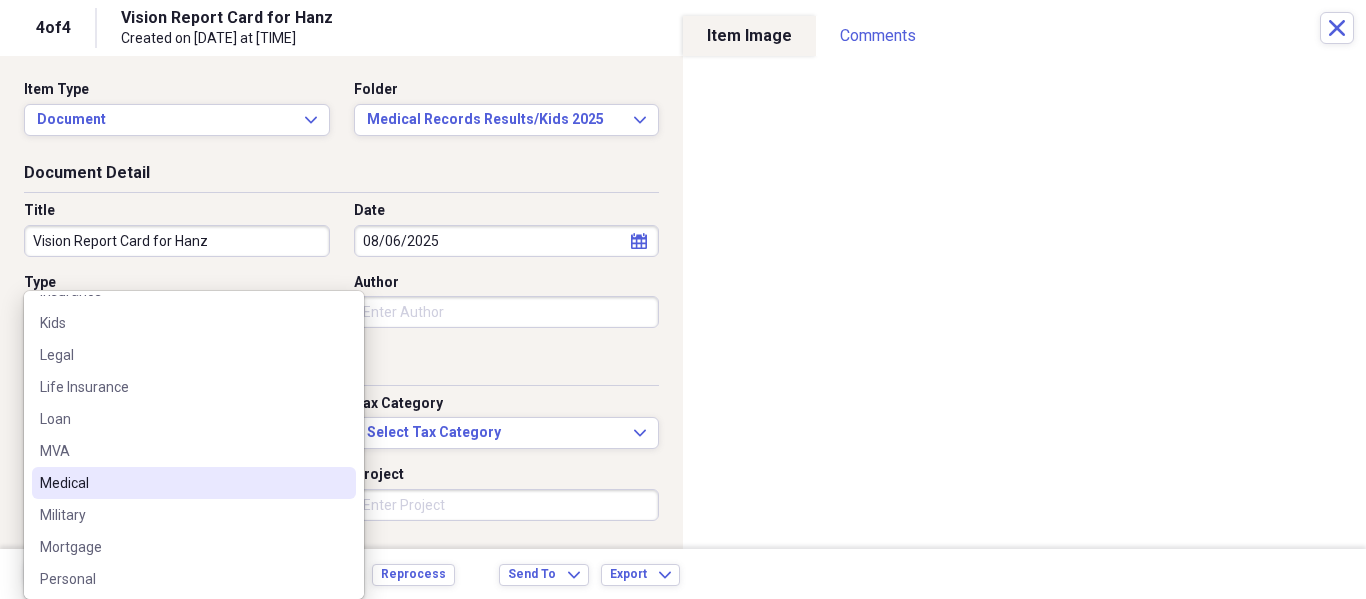 click on "Medical" at bounding box center [194, 483] 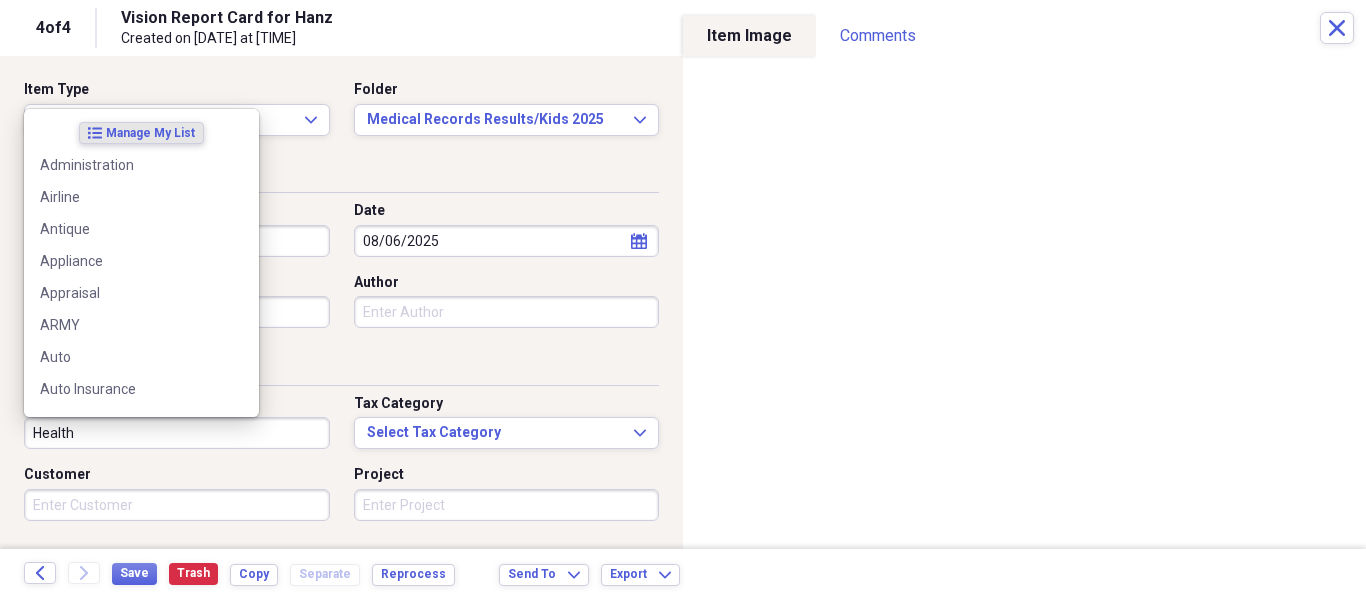 click on "Health" at bounding box center [177, 433] 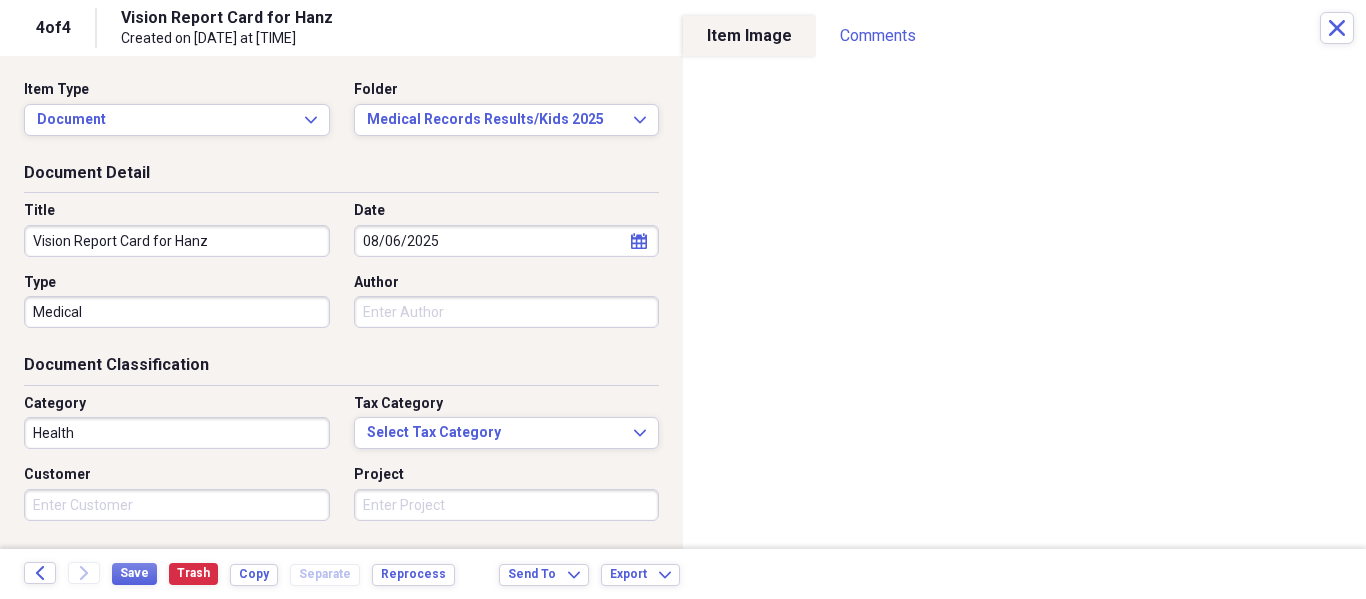 click on "Document Classification" at bounding box center (341, 369) 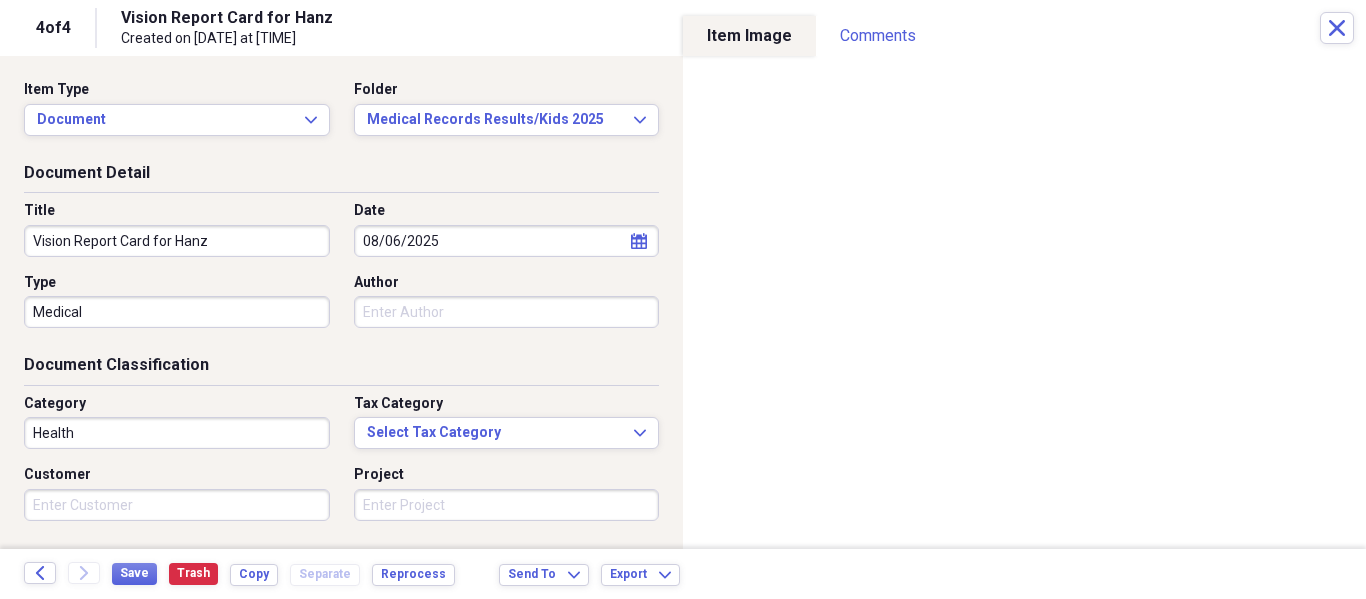 scroll, scrollTop: 243, scrollLeft: 0, axis: vertical 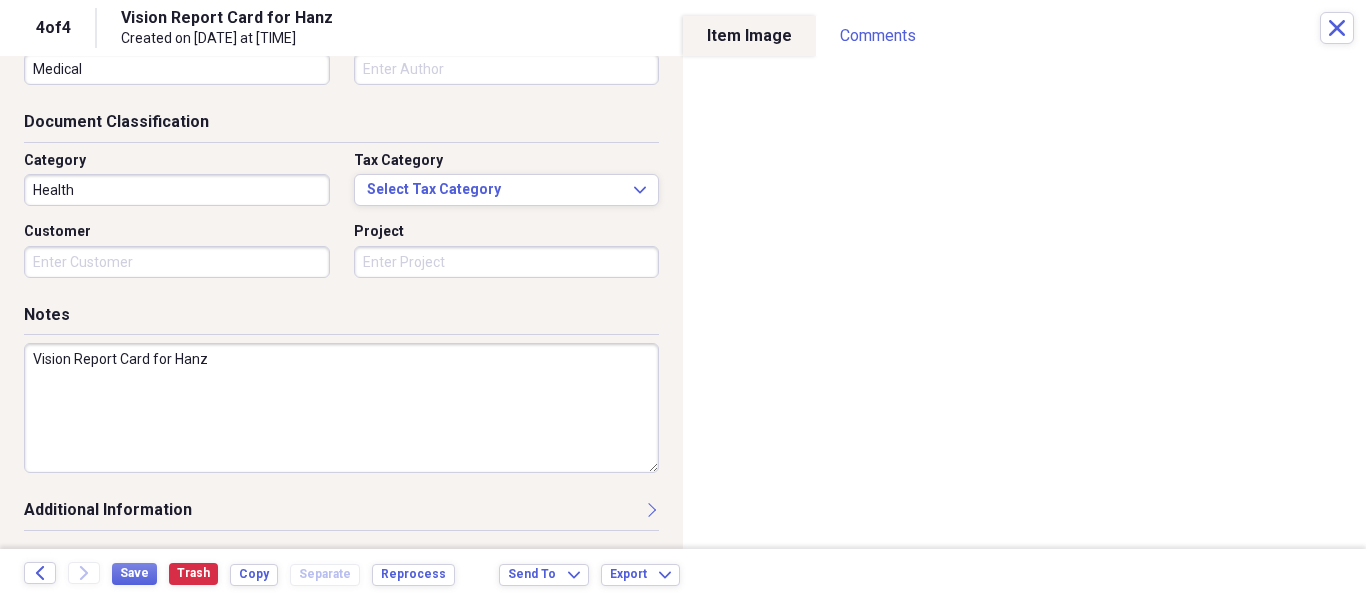 click on "Vision Report Card for Hanz" at bounding box center [341, 408] 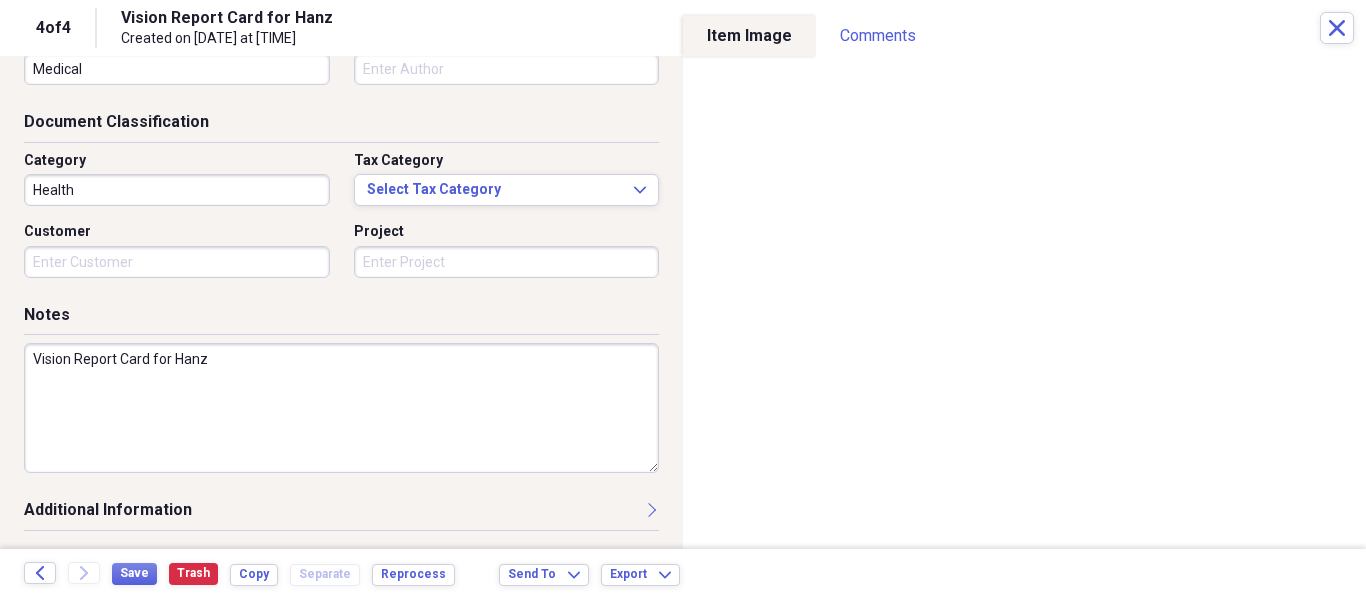 paste on "Results:
[DATE] Done; Dr. said [PERSON] stigmatism (Not round eyeball) has gone away, but warns it could possibly return. [PERSON] prescription needed to be adjusted and he needed new glasses. We ordered him some new Nike glasses that he picked out and paid for Blue Screen Computer protection and anti-glare with Navy Fed Go Rewards CC $110.00, they will call us in two weeks once the glasses are ready and then we can bring him in to have them fitted." 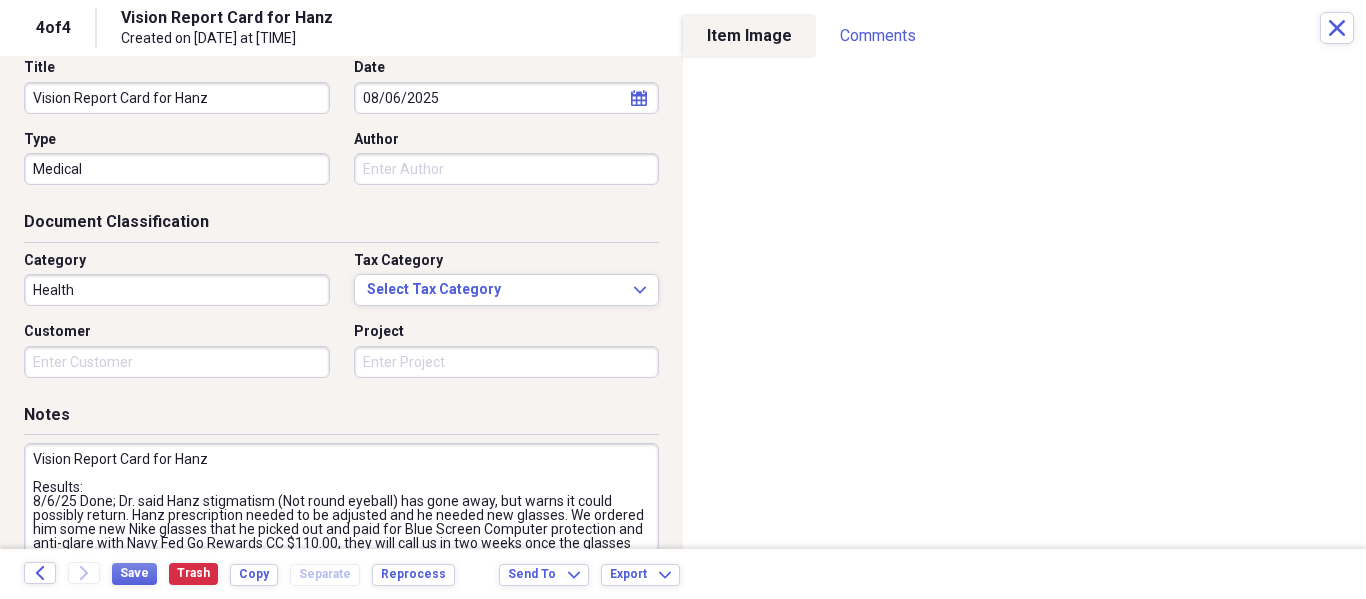 scroll, scrollTop: 43, scrollLeft: 0, axis: vertical 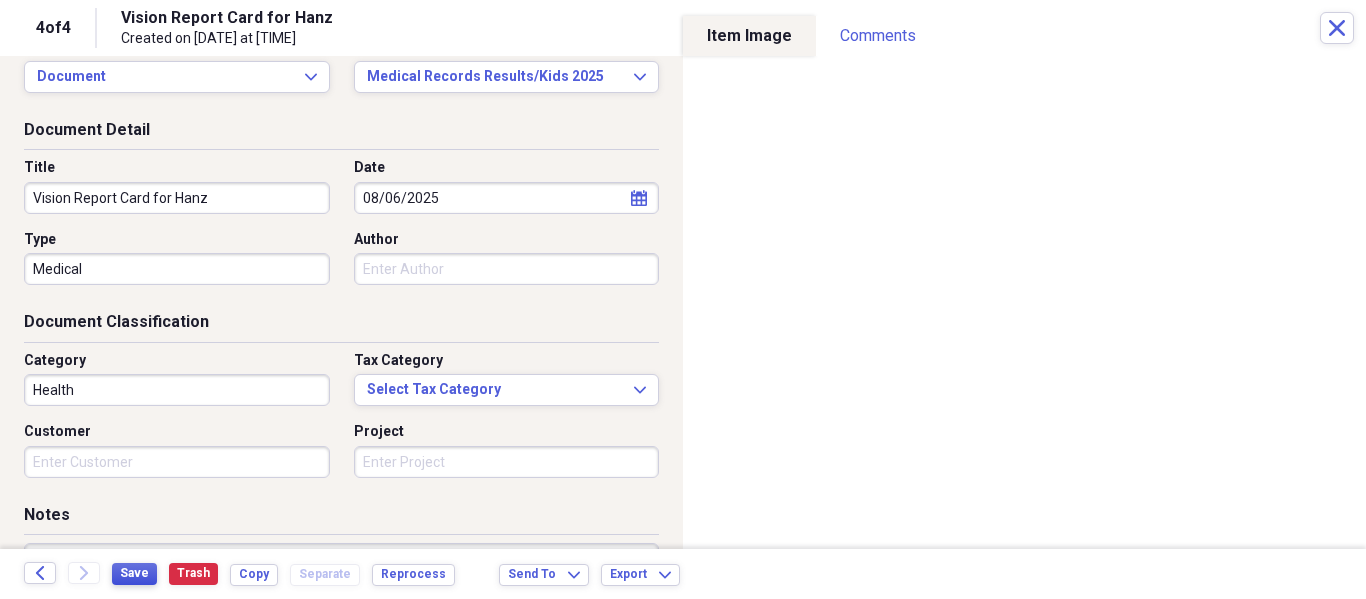click on "Save" at bounding box center (134, 573) 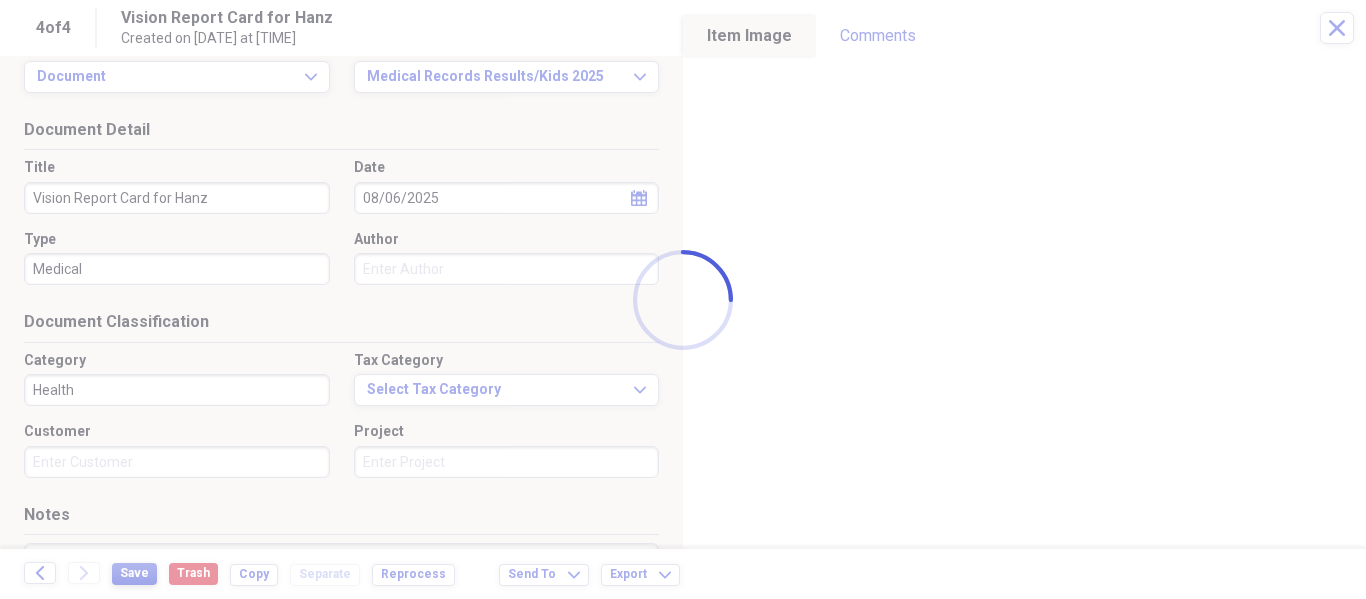 type on "Vision Report Card for Hanz
Results:
8/6/25 Done; Dr. said Hanz stigmatism (Not round eyeball) has gone away, but warns it could possibly return. Hanz prescription needed to be adjusted and he needed new glasses. We ordered him some new Nike glasses that he picked out and paid for Blue Screen Computer protection and anti-glare with Navy Fed Go Rewards CC $110.00, they will call us in two weeks once the glasses are ready and then we can bring him in to have them fitted." 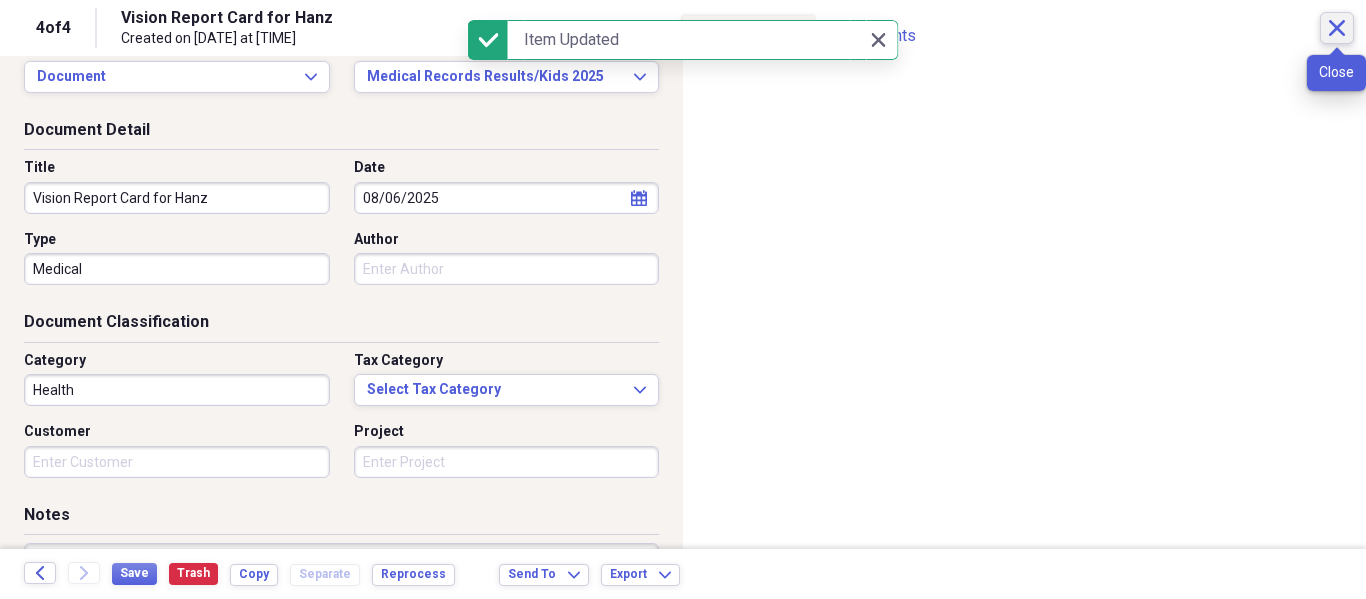click 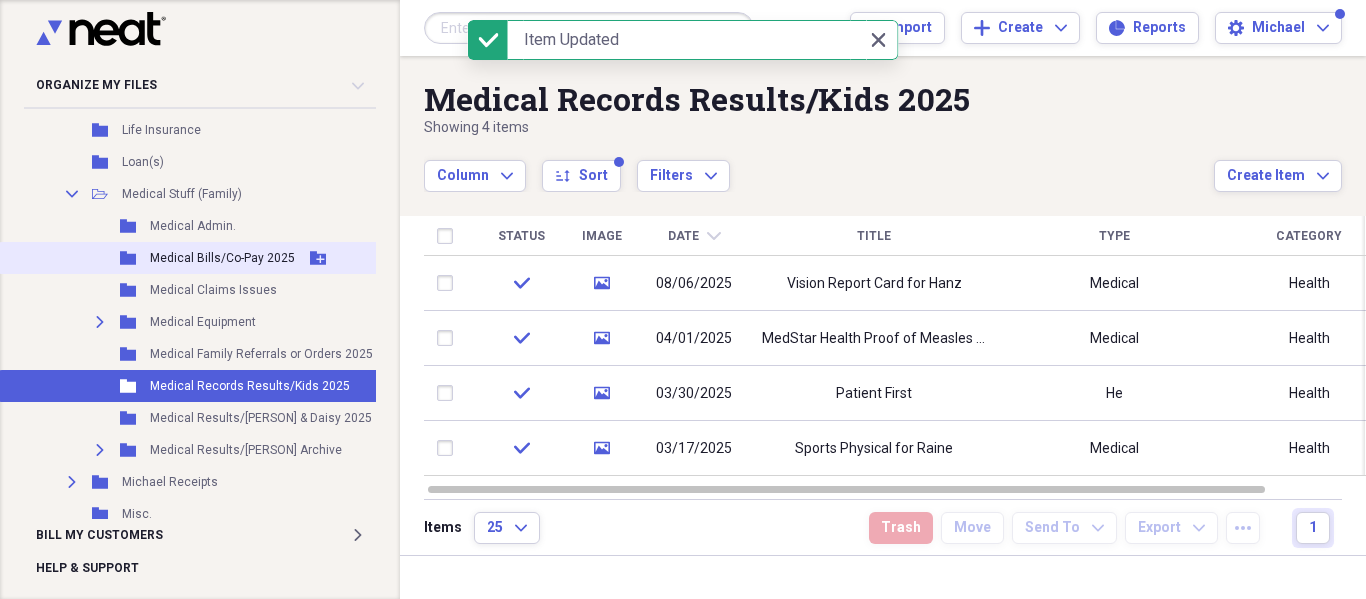 click on "Folder Medical Bills/Co-Pay 2025 Add Folder" at bounding box center [248, 258] 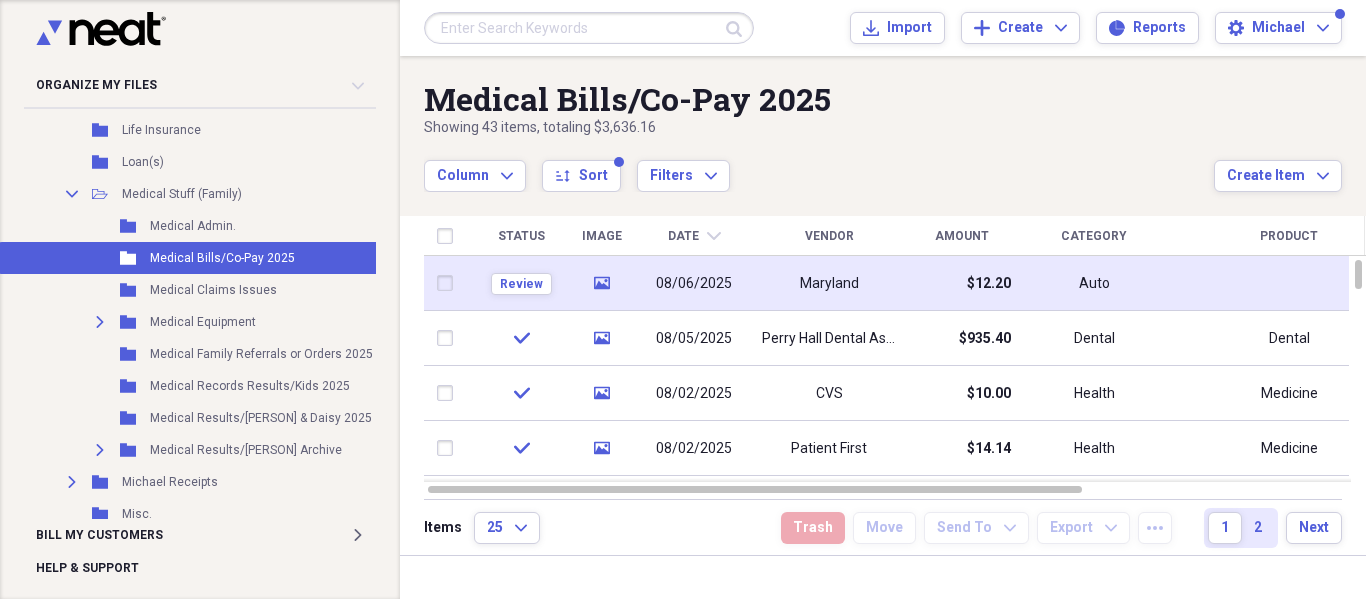 click on "Maryland" at bounding box center (829, 284) 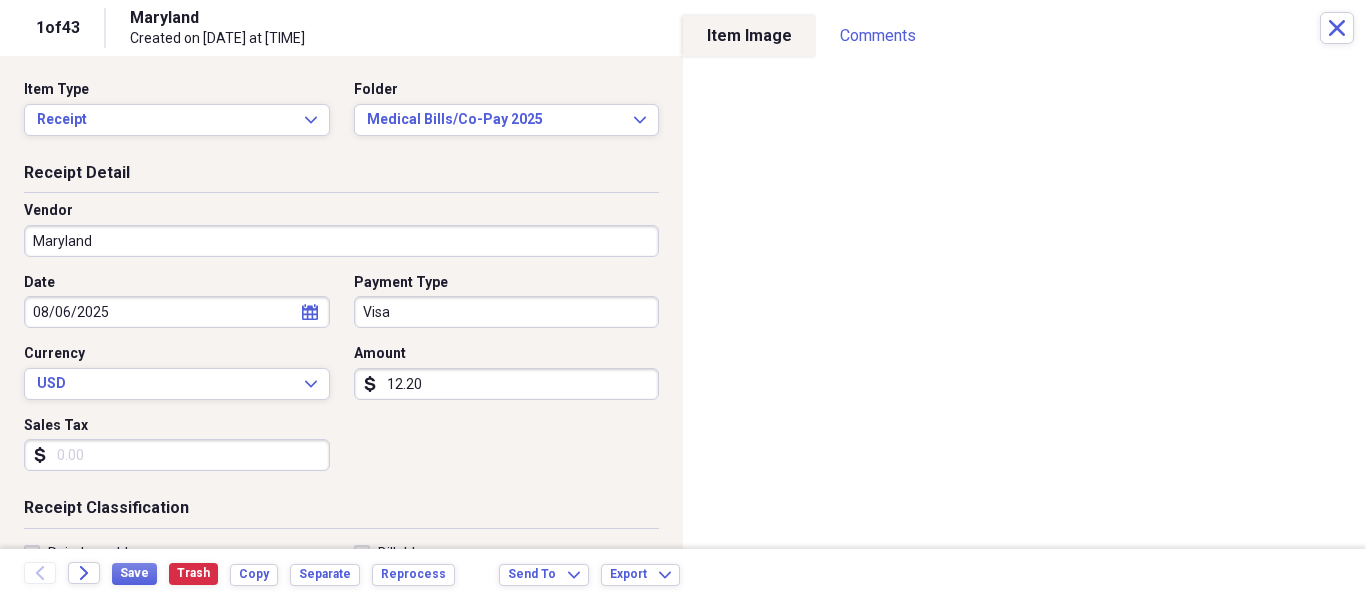click on "Maryland" at bounding box center (341, 241) 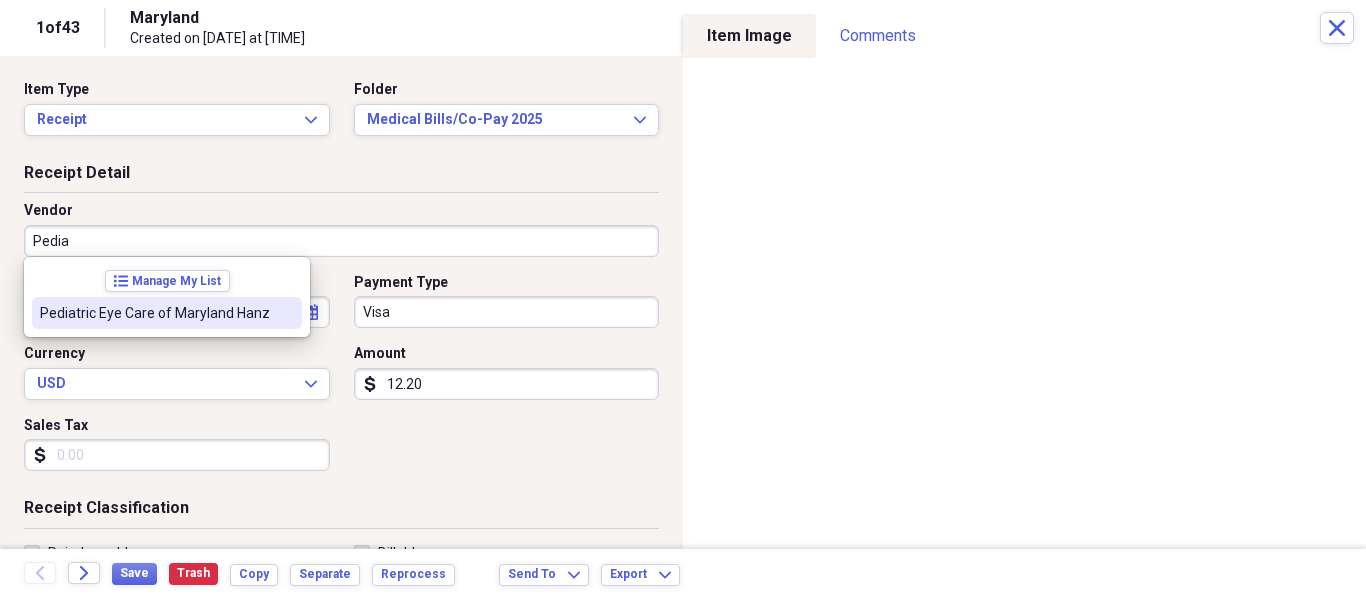 click at bounding box center [286, 313] 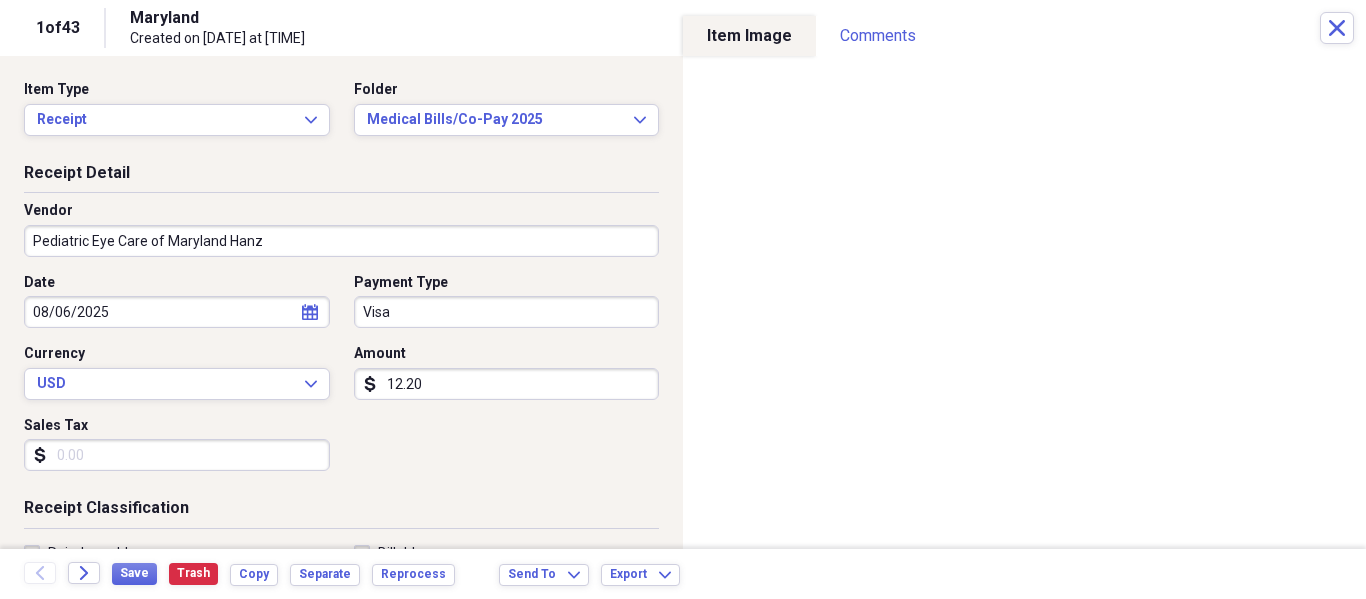 type on "Health" 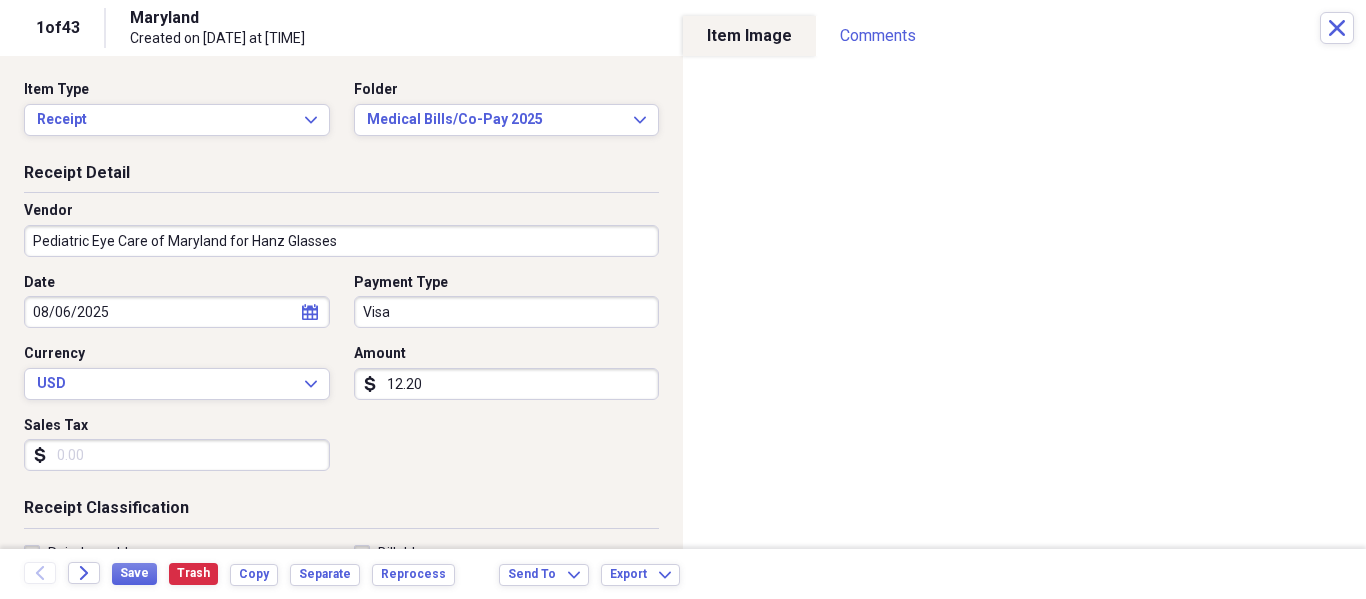 type on "Pediatric Eye Care of Maryland for Hanz Glasses" 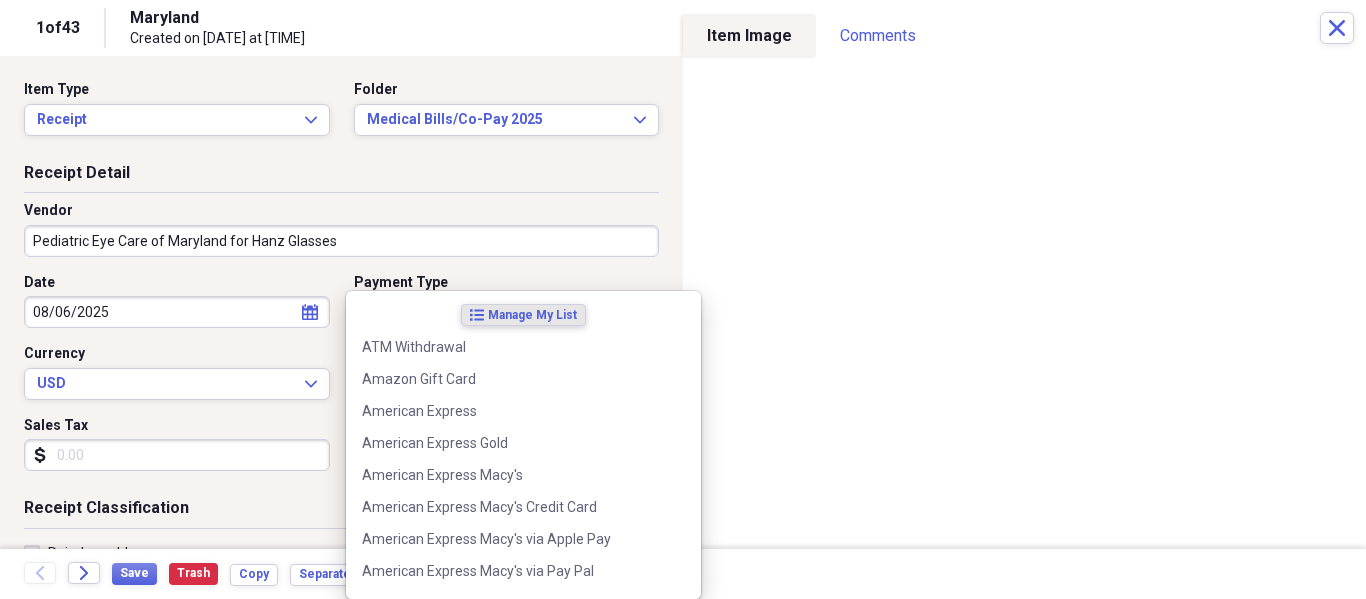 click on "Organize My Files Collapse Unfiled Needs Review Unfiled All Files Unfiled Unfiled Unfiled Saved Reports Collapse My Cabinet [PERSON]'s Cabinet Add Folder Expand Folder Army, Navy, VA, Social Security Add Folder Folder Contacts Add Folder Collapse Open Folder General Add Folder Folder [PERSON] Stuff Add Folder Expand Folder Annual Bills Only Add Folder Expand Folder Auto Add Folder Expand Folder Bank Documents Add Folder Folder [PERSON] Stuff Add Folder Expand Folder Bills Add Folder Expand Folder Black [PERSON] Stuff Add Folder Expand Folder Christmas Add Folder Expand Folder Church Stuff Add Folder Folder Claims Add Folder Expand Folder Clothes Add Folder Expand Folder College Stuff Add Folder Folder Computer Stuff i.e. Hardware, Software etc. Add Folder Folder Court Documents Add Folder Folder Credit Report/Dispute Stuff Add Folder Expand Folder Currently Working On Stuff Add Folder Collapse Open Folder Daddy & Mommy Stuff Add Folder Expand Folder Chamberlain House Sale Stuff Add Folder Expand Folder Add Folder 25" at bounding box center [683, 299] 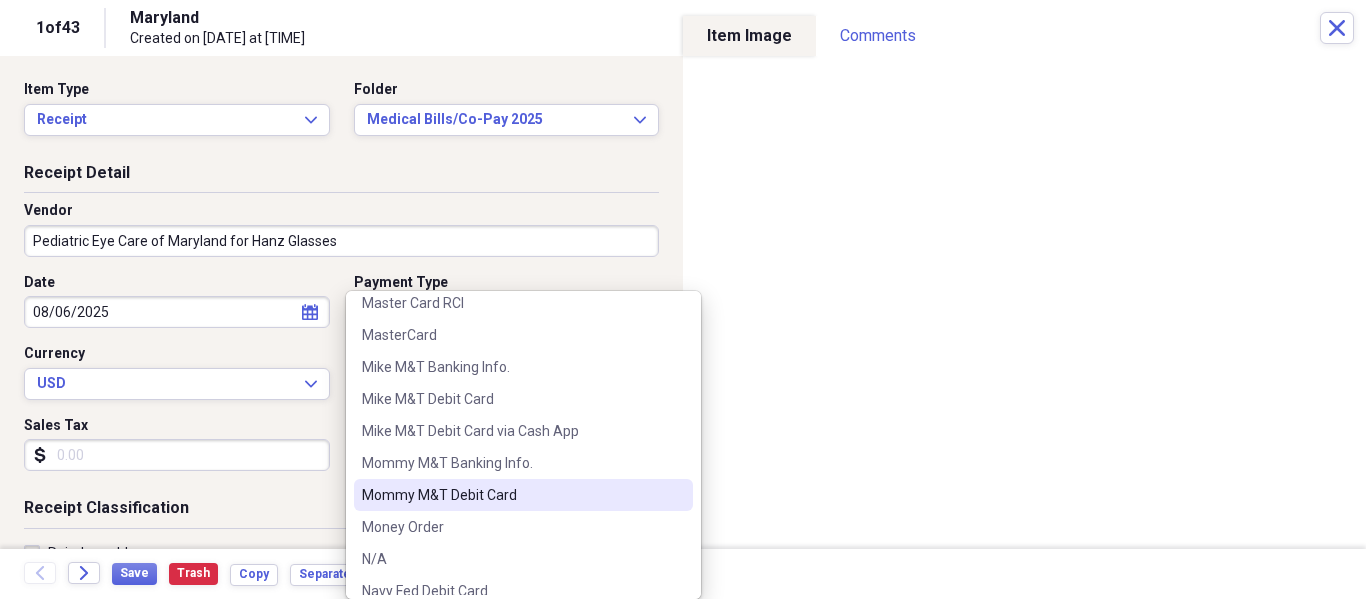 scroll, scrollTop: 2100, scrollLeft: 0, axis: vertical 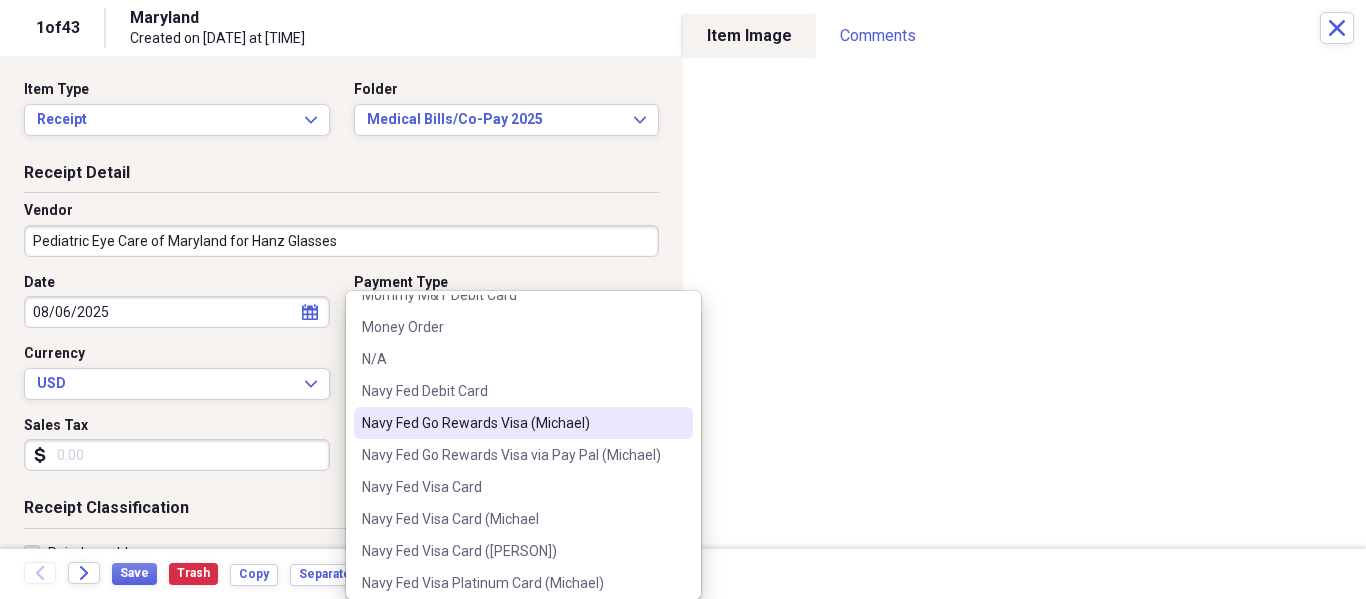 click on "Navy Fed Go Rewards Visa (Michael)" at bounding box center [511, 423] 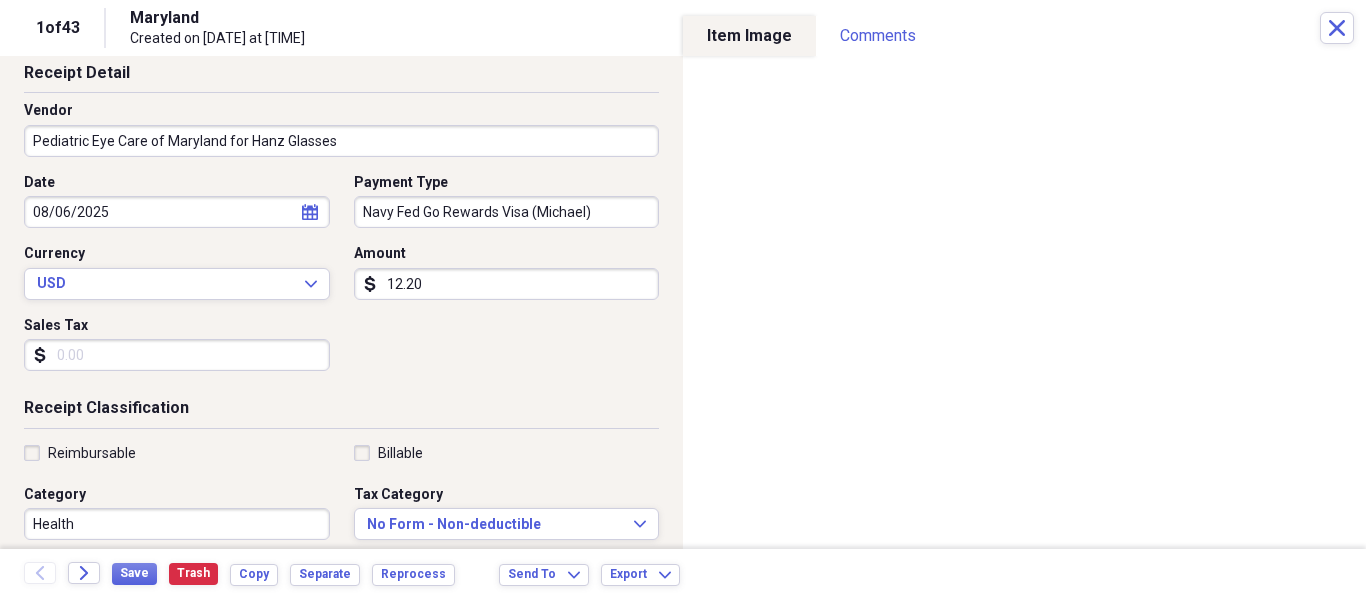 scroll, scrollTop: 200, scrollLeft: 0, axis: vertical 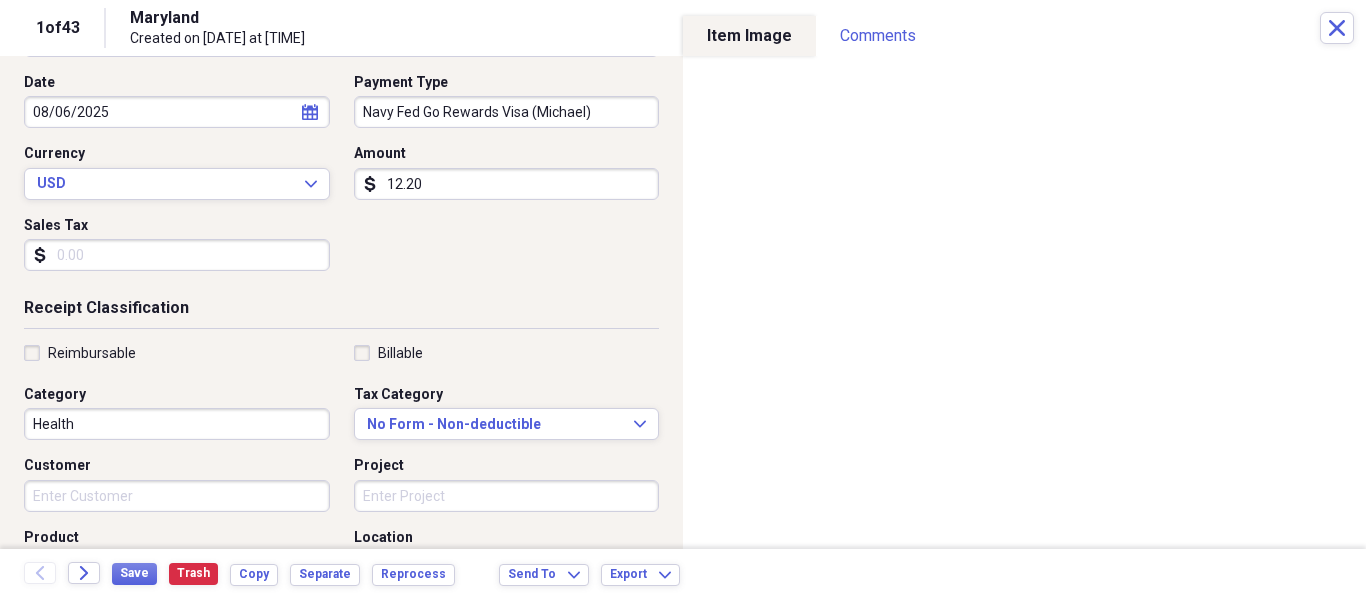 click on "12.20" at bounding box center [507, 184] 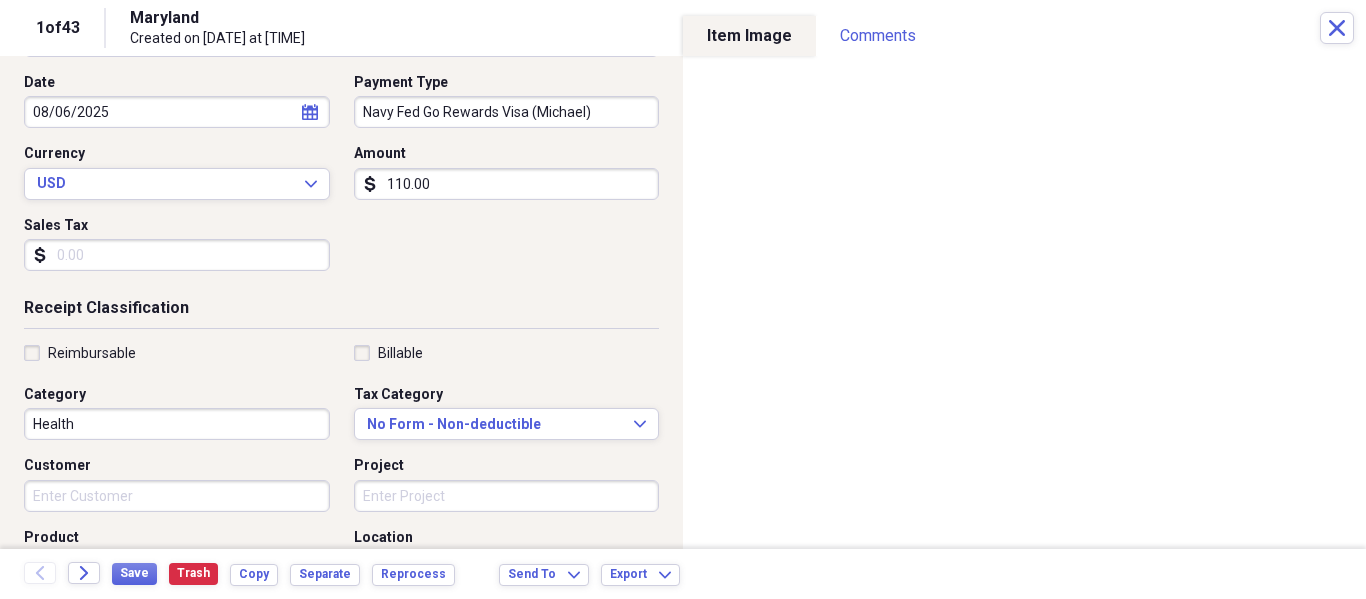 scroll, scrollTop: 500, scrollLeft: 0, axis: vertical 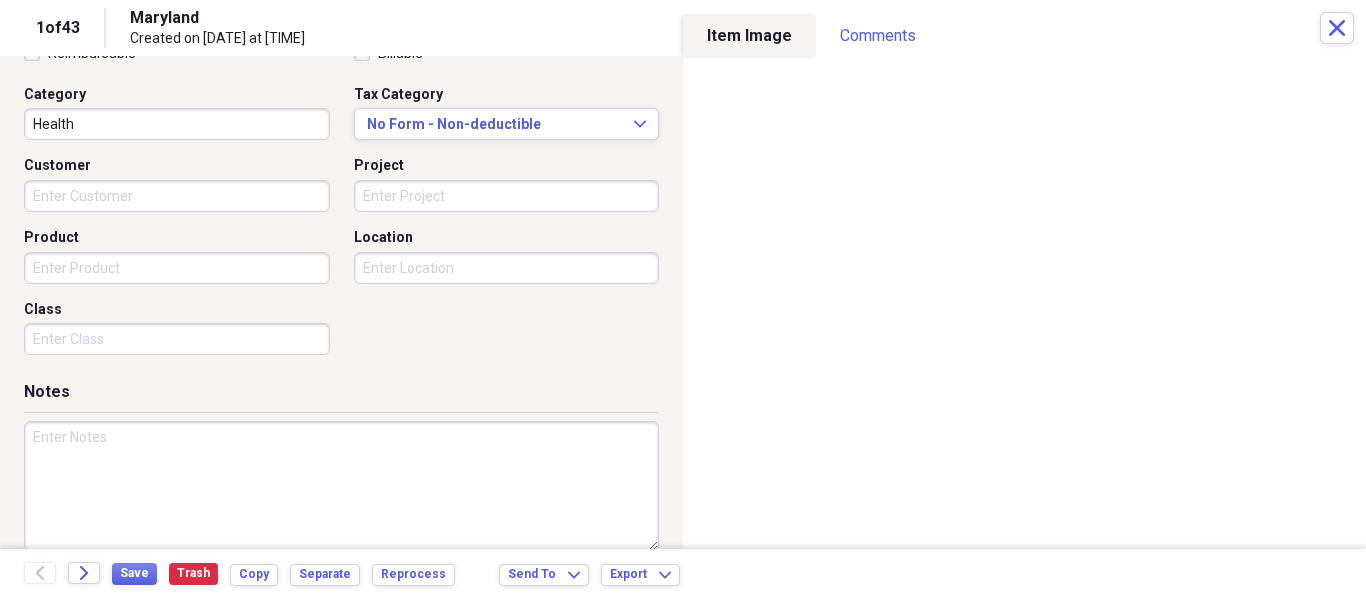 type on "110.00" 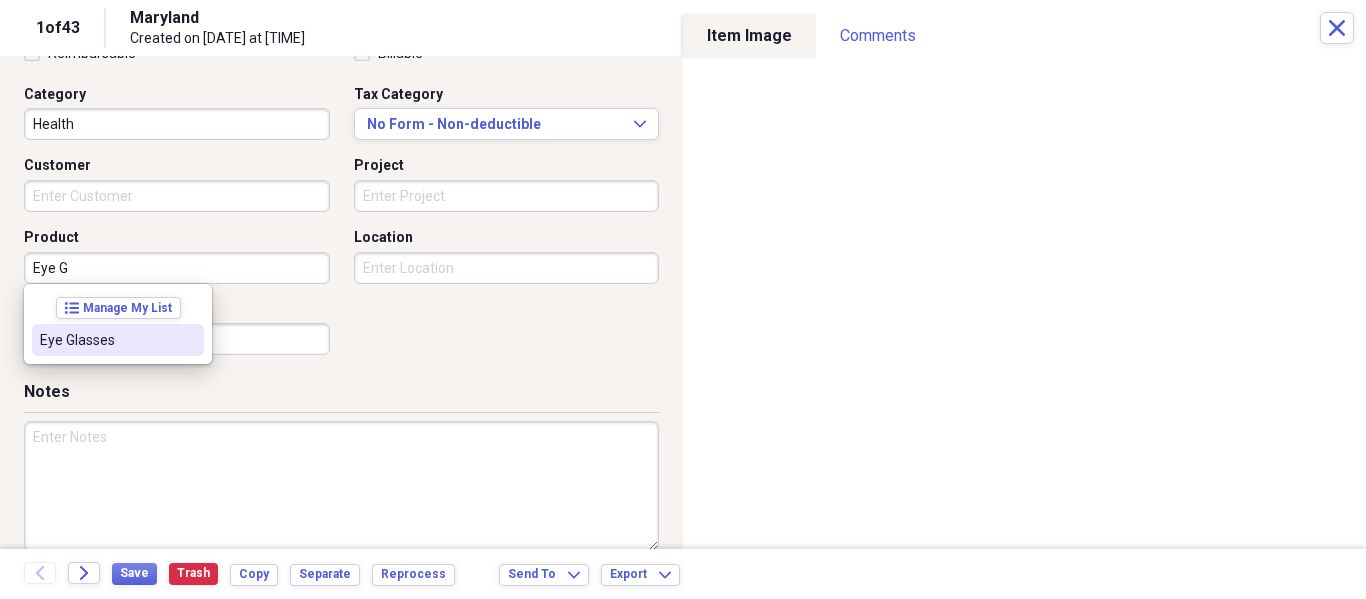 click on "Eye Glasses" at bounding box center [118, 340] 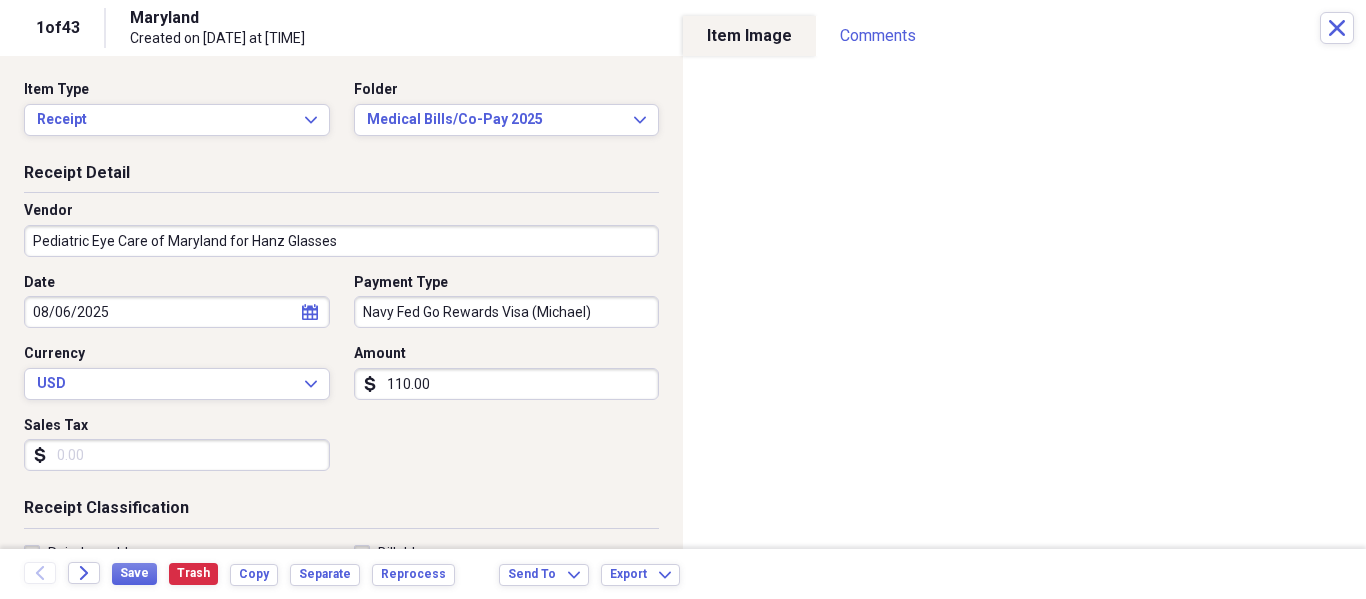 scroll, scrollTop: 528, scrollLeft: 0, axis: vertical 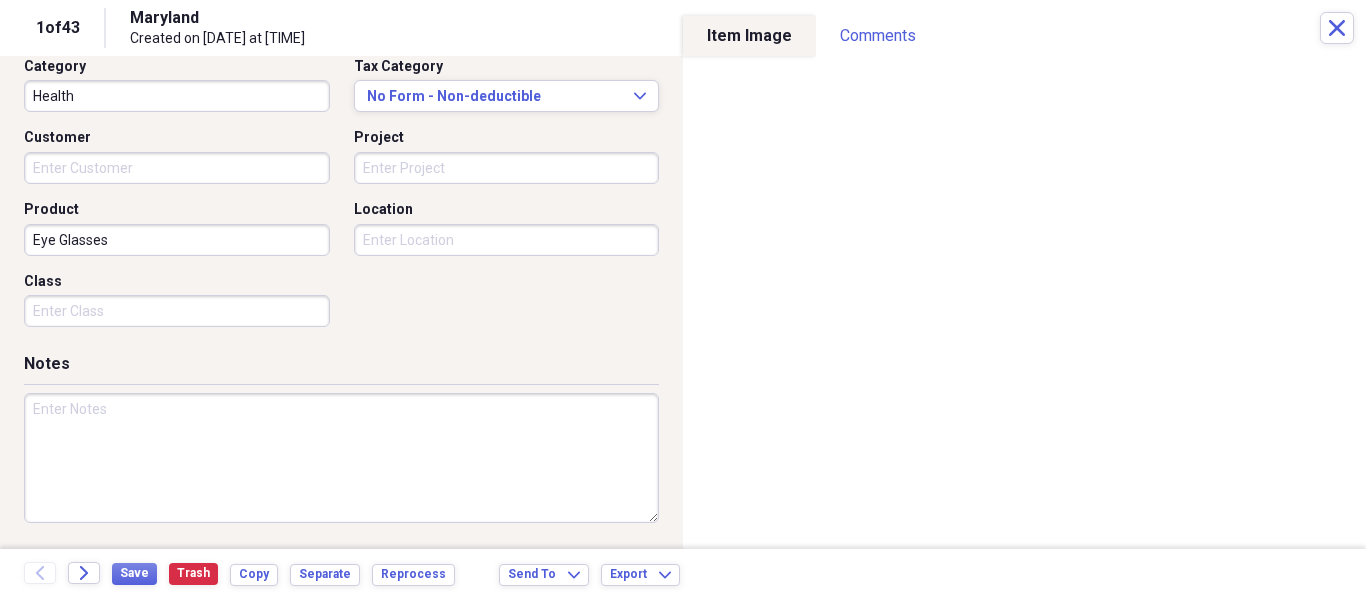 click at bounding box center [341, 458] 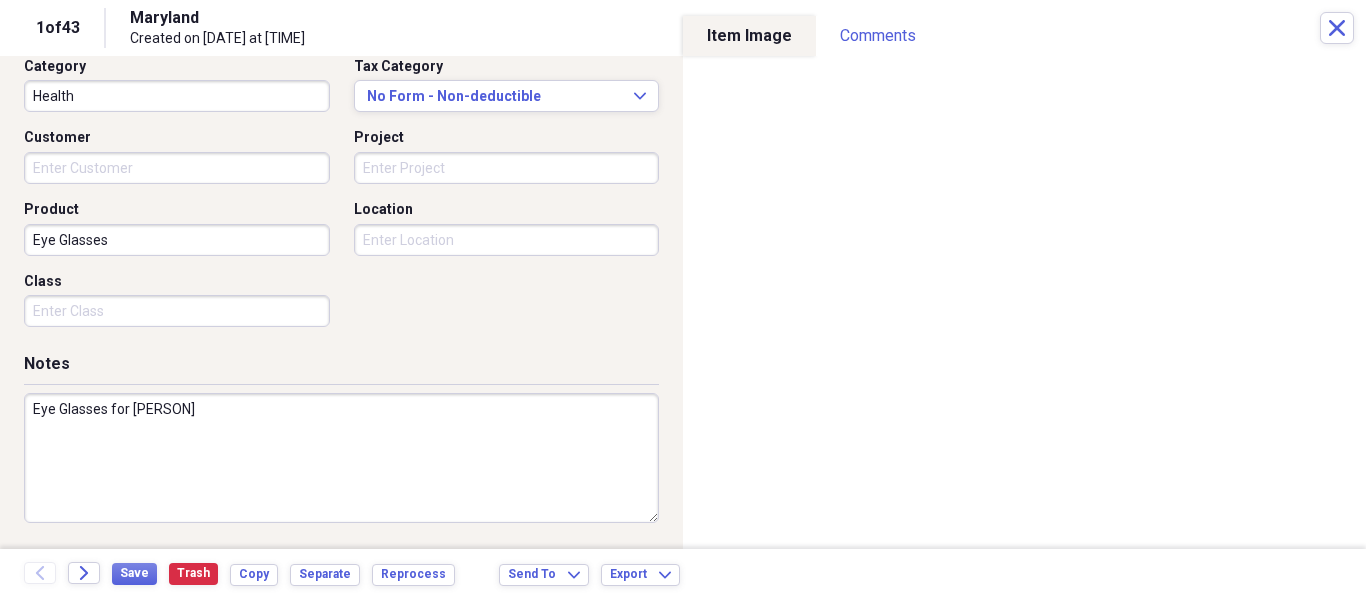 scroll, scrollTop: 0, scrollLeft: 0, axis: both 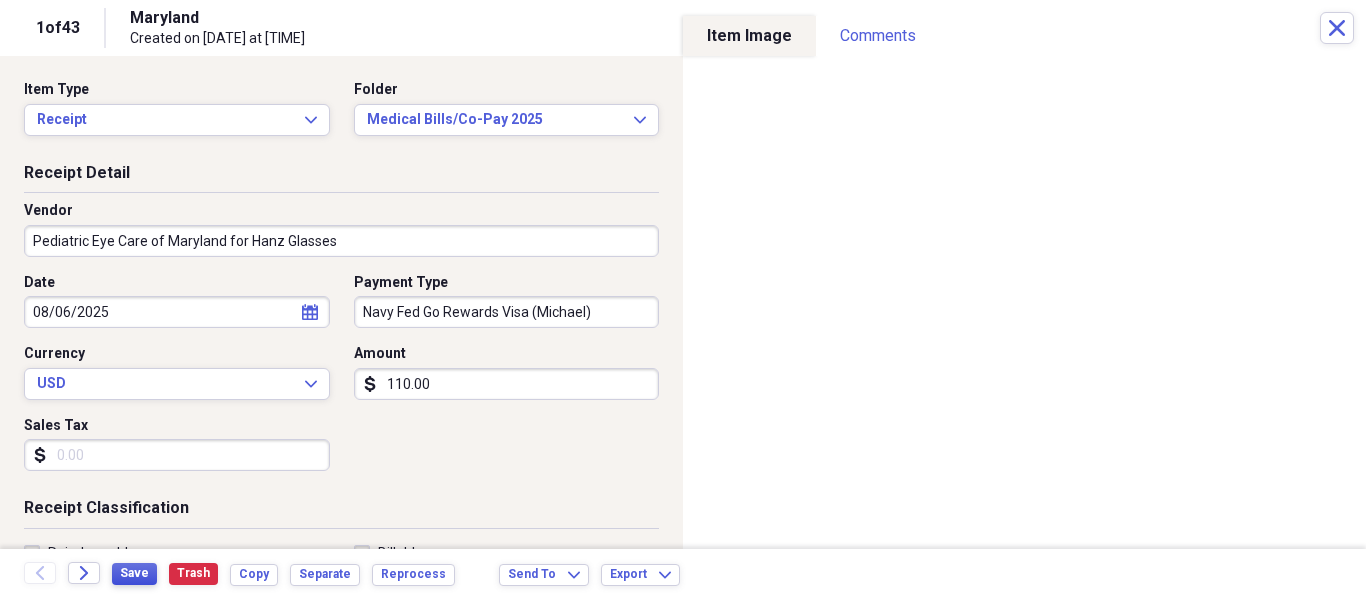type on "Eye Glasses for [PERSON]" 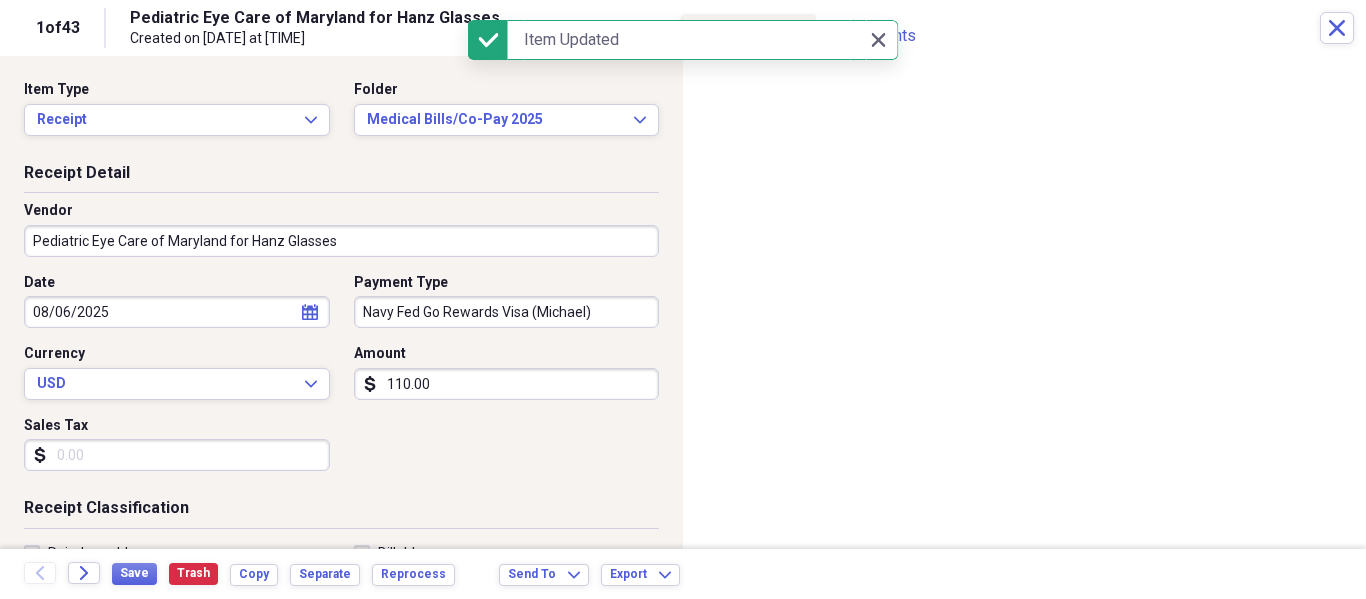click on "Vendor Pediatric Eye Care of Maryland for Hanz Glasses" at bounding box center (341, 237) 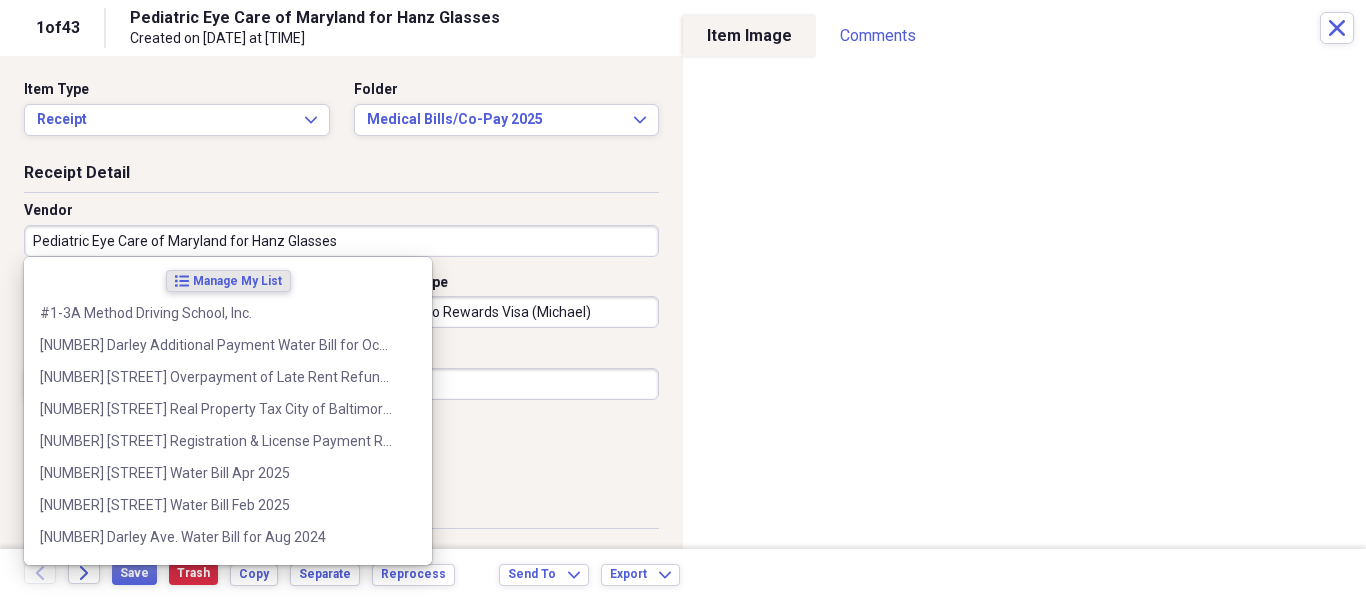 click on "Date [DATE] calendar Calendar Payment Type [BANK] ( [FIRST] ) Currency USD Expand Amount dollar-sign 110.00 Sales Tax dollar-sign" at bounding box center [341, 380] 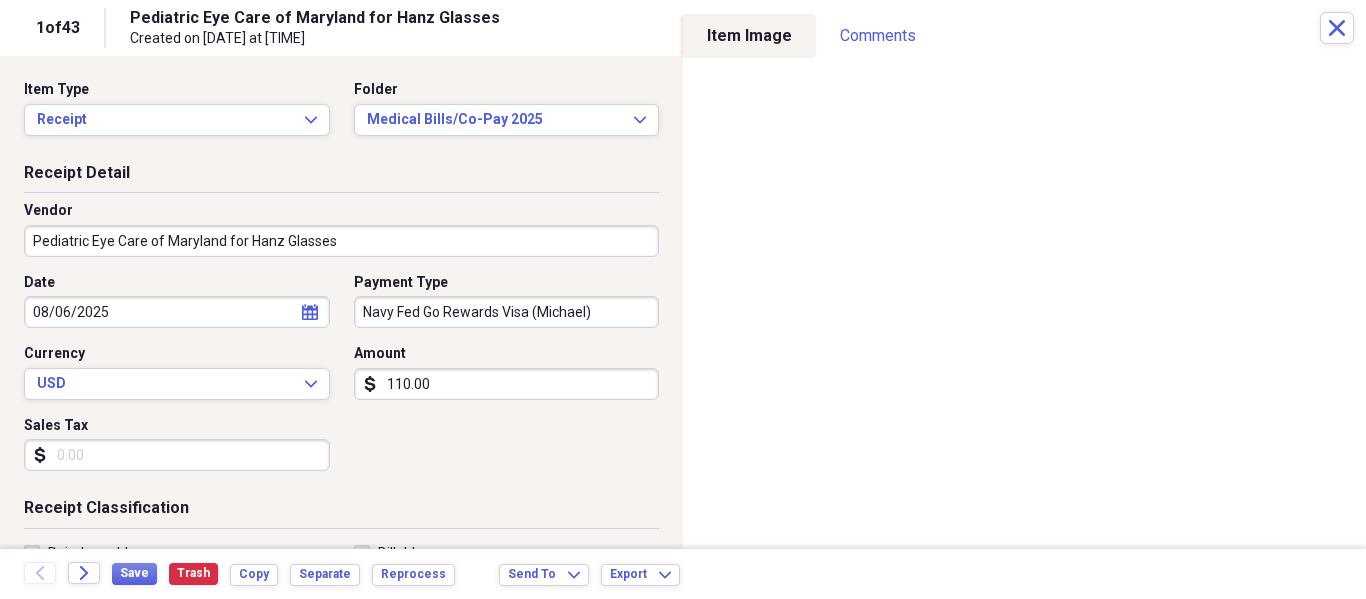 click on "Pediatric Eye Care of Maryland for Hanz Glasses" at bounding box center (341, 241) 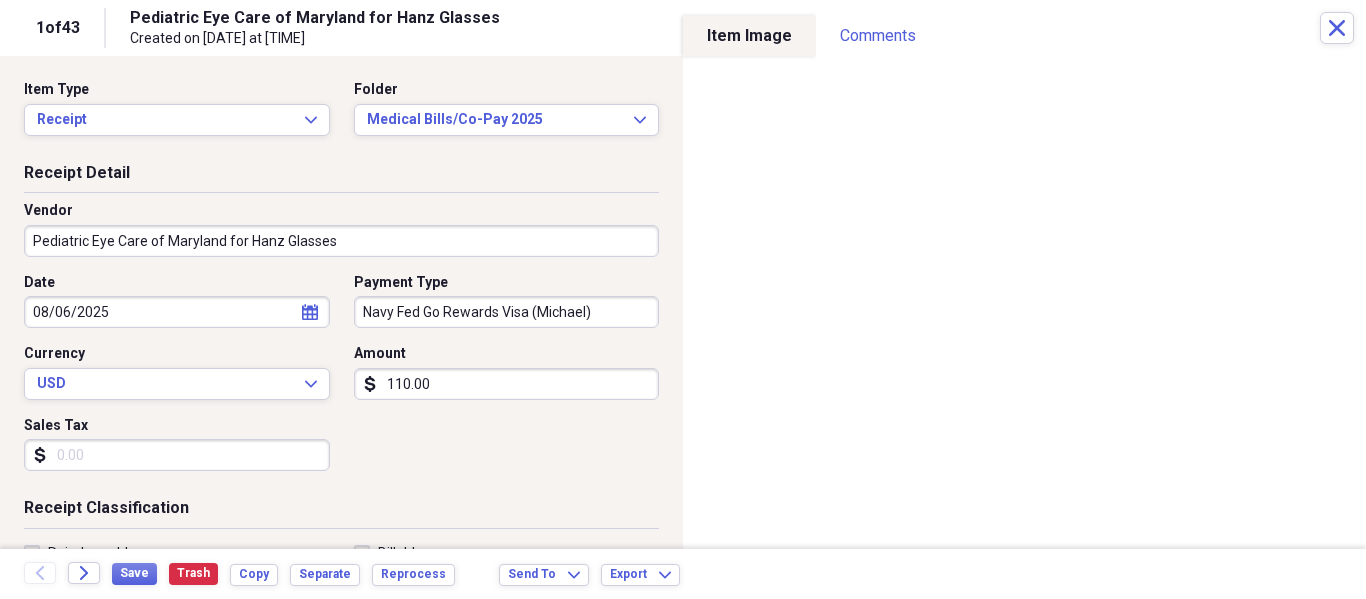 click on "Item Type Receipt Expand Folder Medical Bills/Co-Pay 2025 Expand" at bounding box center (341, 121) 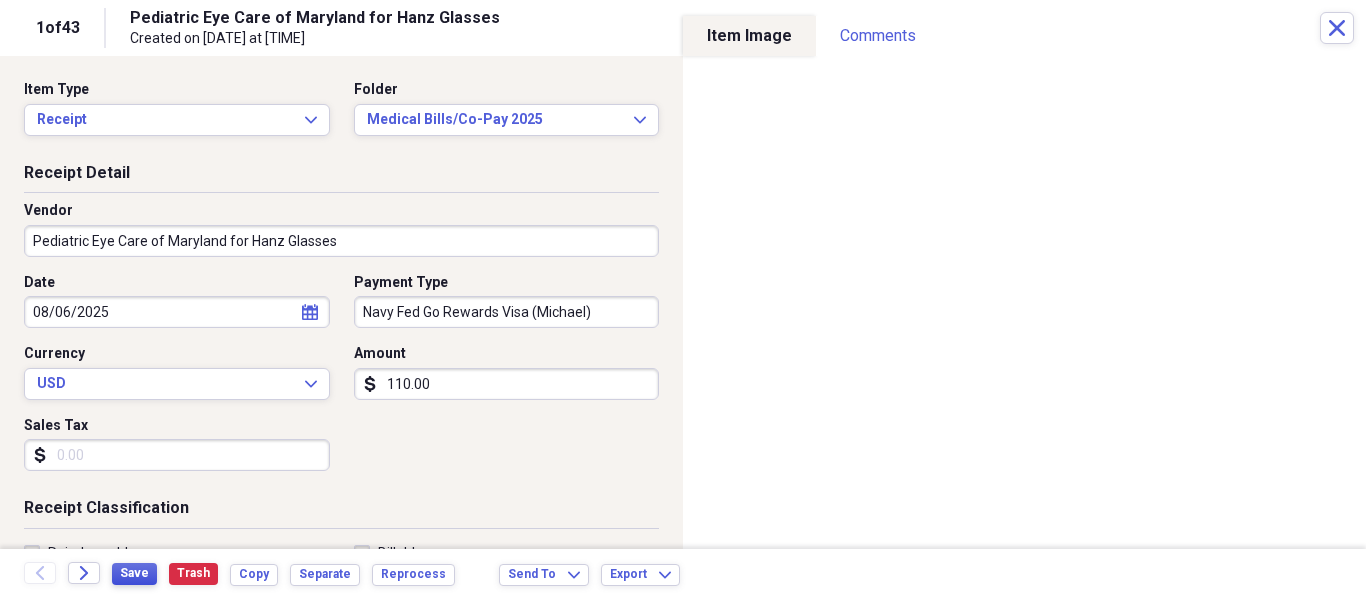click on "Save" at bounding box center (134, 574) 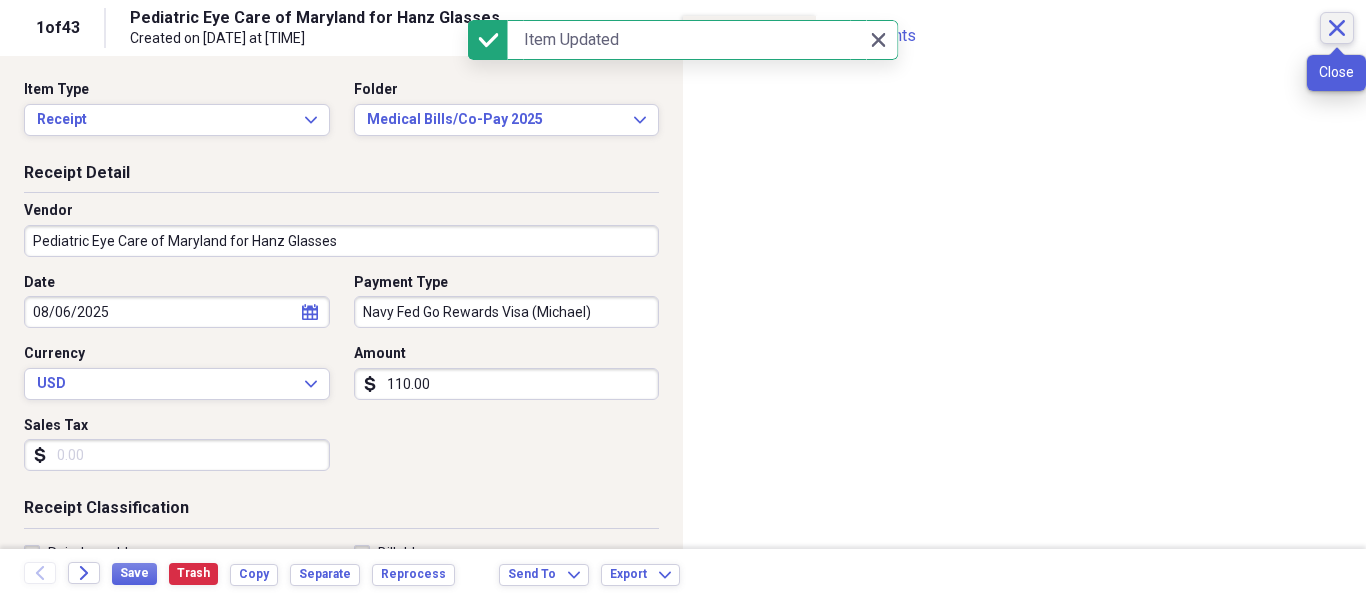 click on "Close" 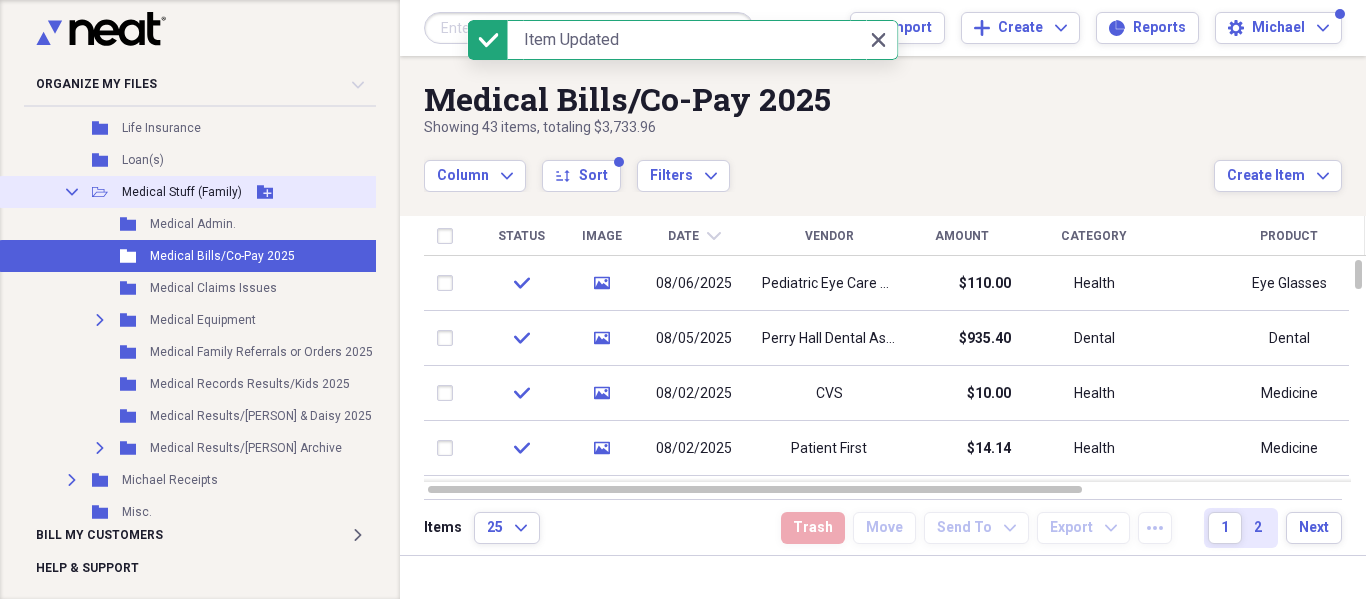 click on "Collapse" at bounding box center (72, 192) 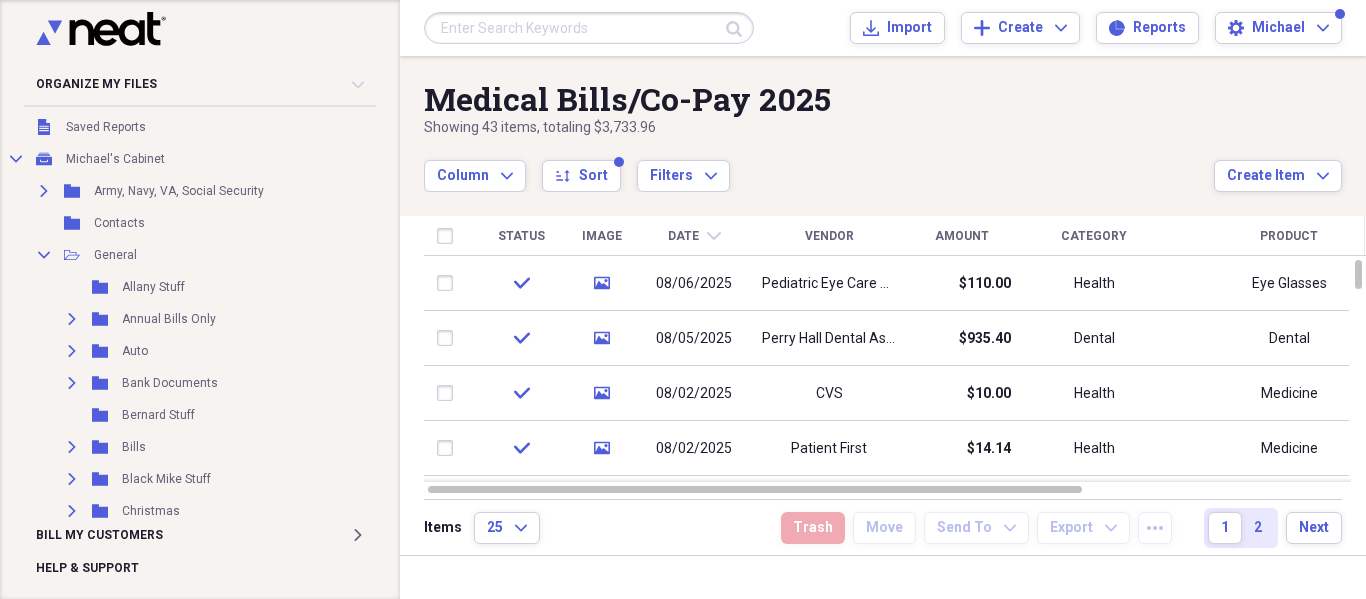 scroll, scrollTop: 0, scrollLeft: 0, axis: both 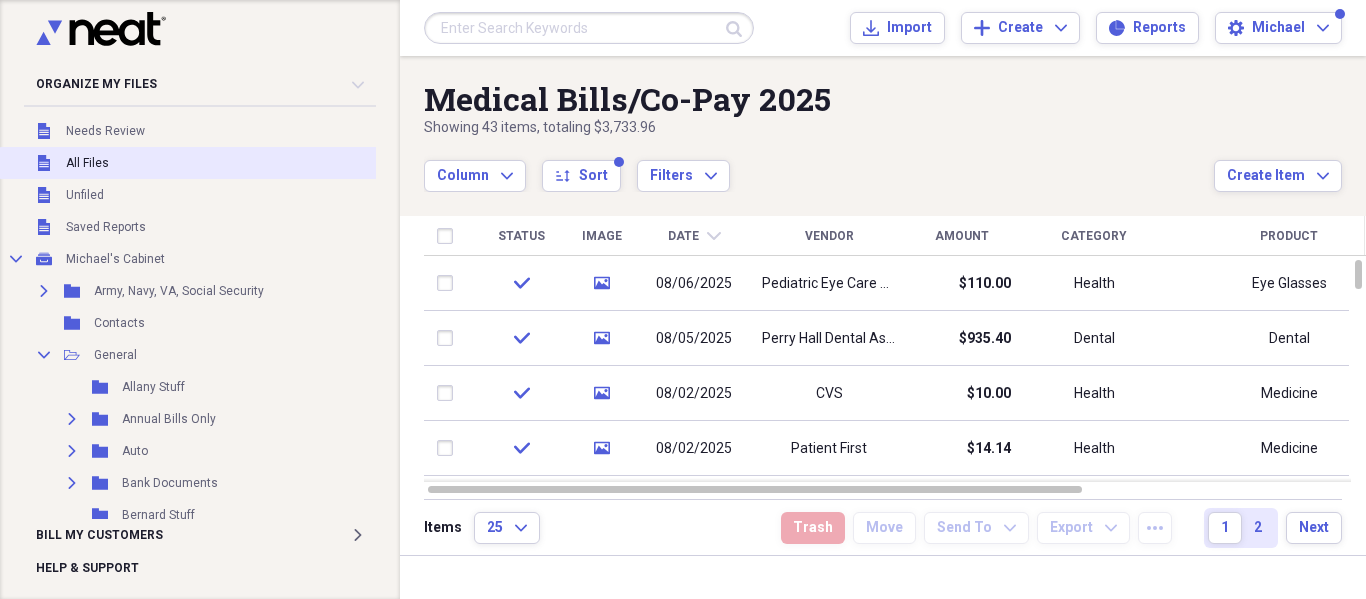 click on "All Files" at bounding box center (87, 163) 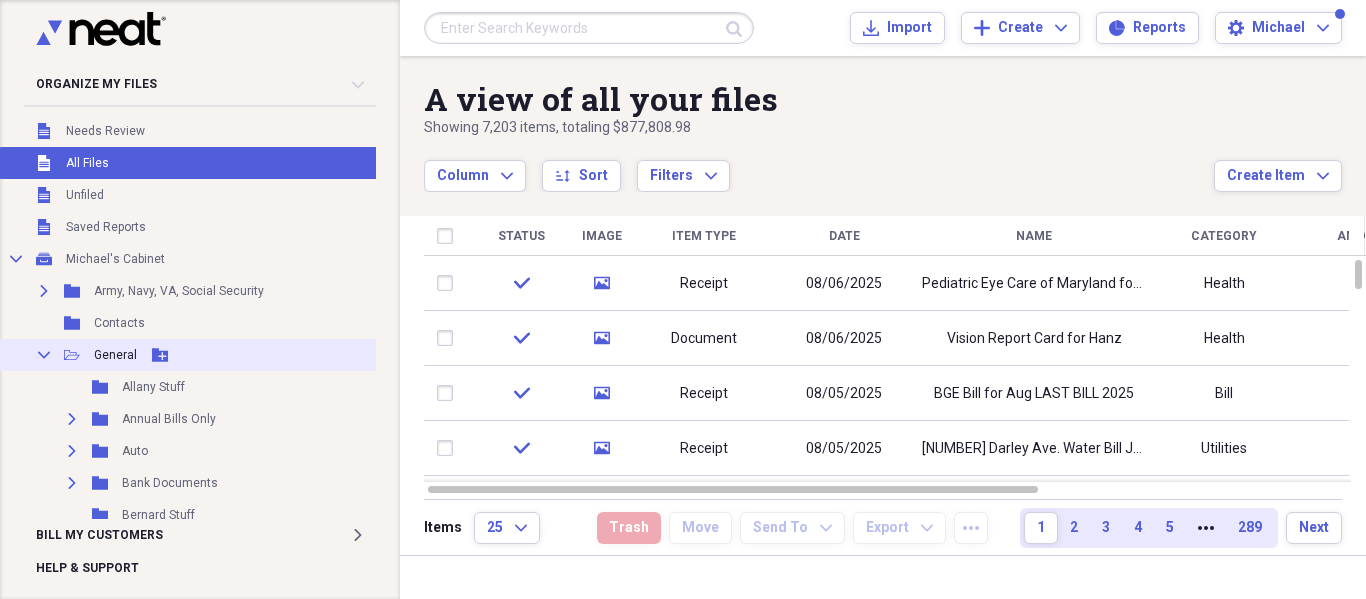 click on "General" at bounding box center [115, 355] 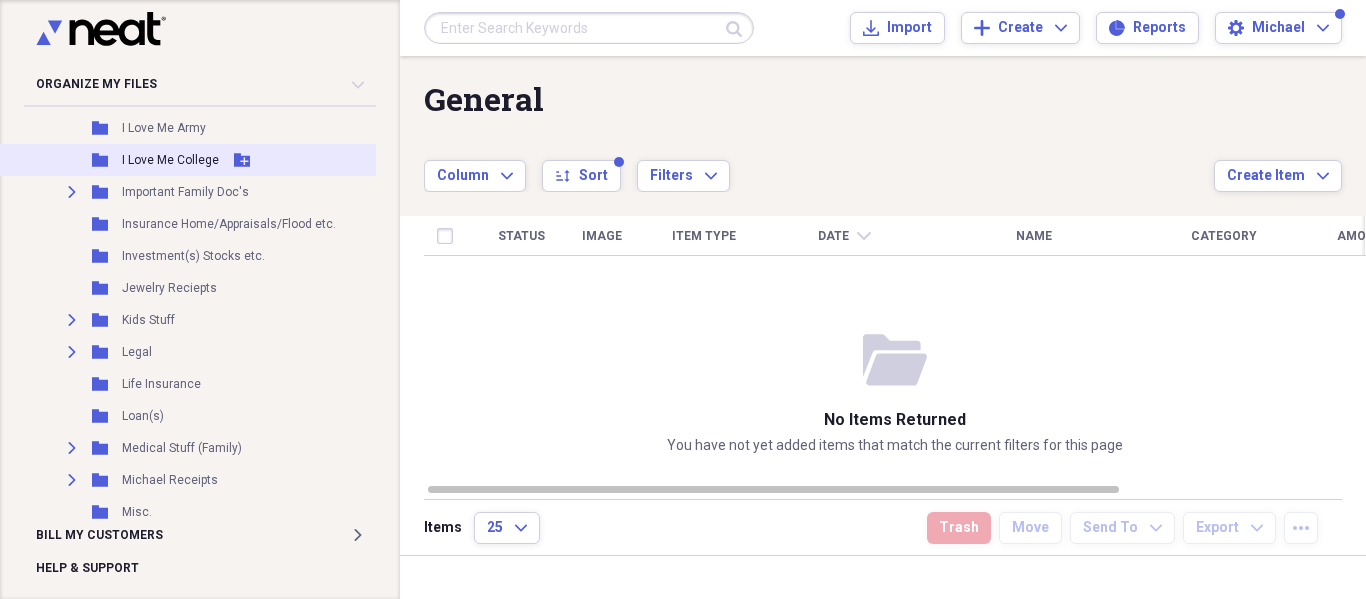 scroll, scrollTop: 2375, scrollLeft: 0, axis: vertical 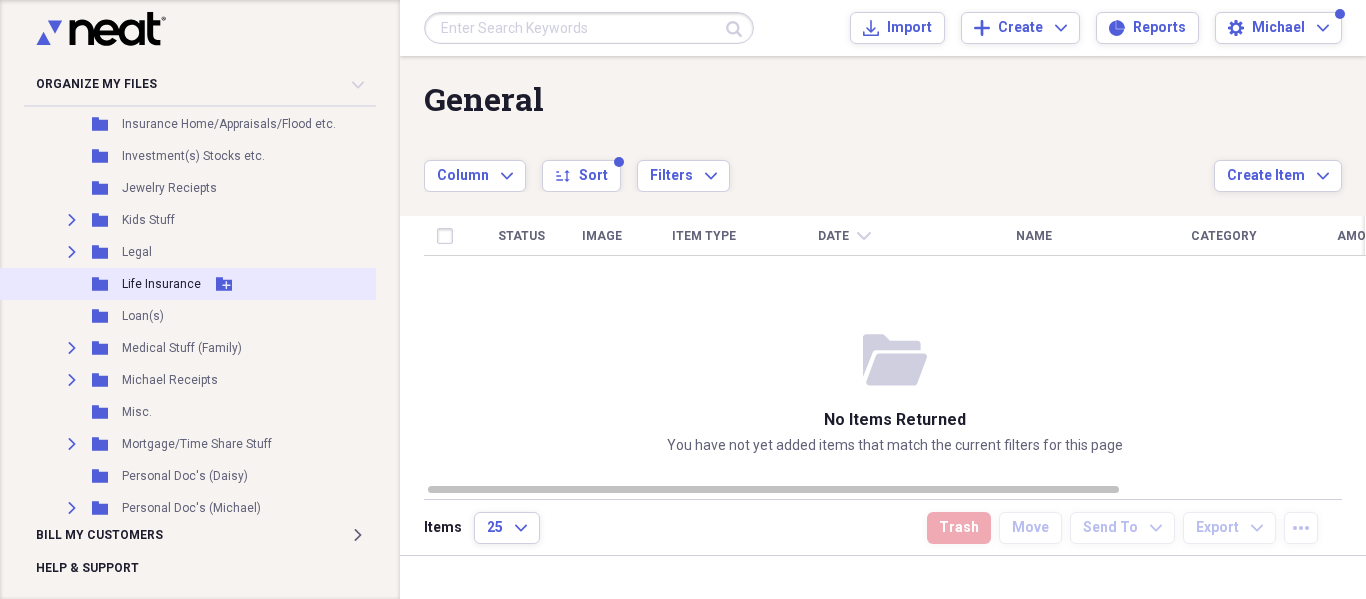 click 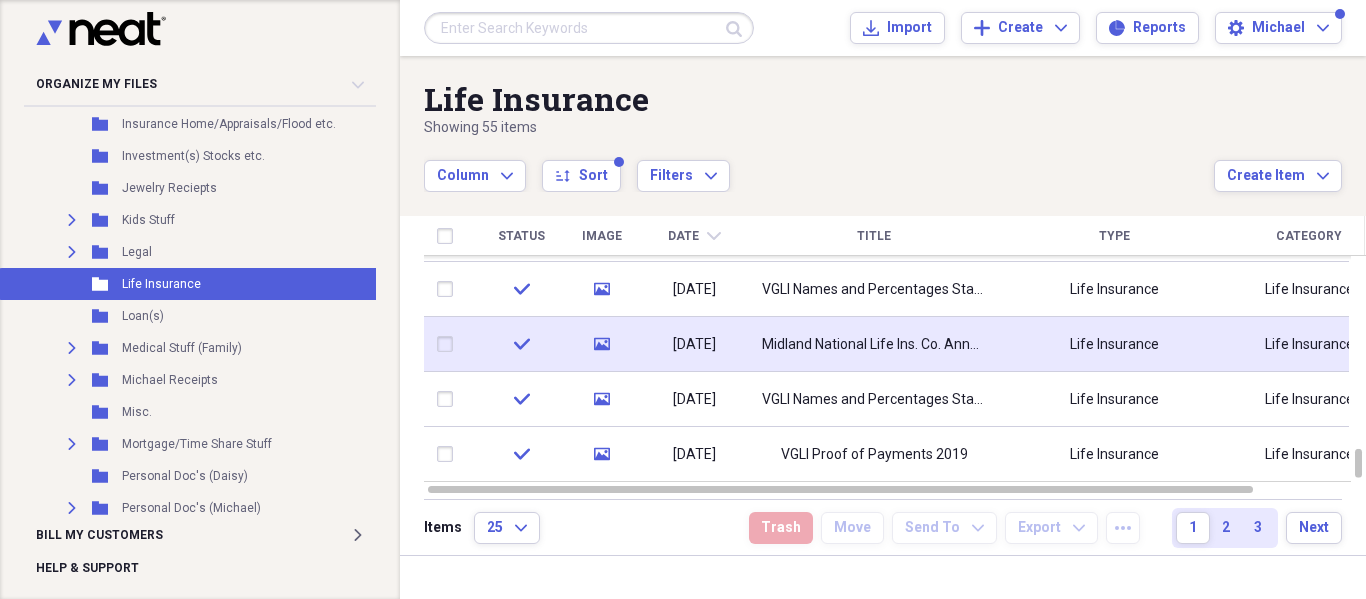 click on "Midland National Life Ins. Co. Annual Statement 2018 Mike for Mommy $75K" at bounding box center (874, 345) 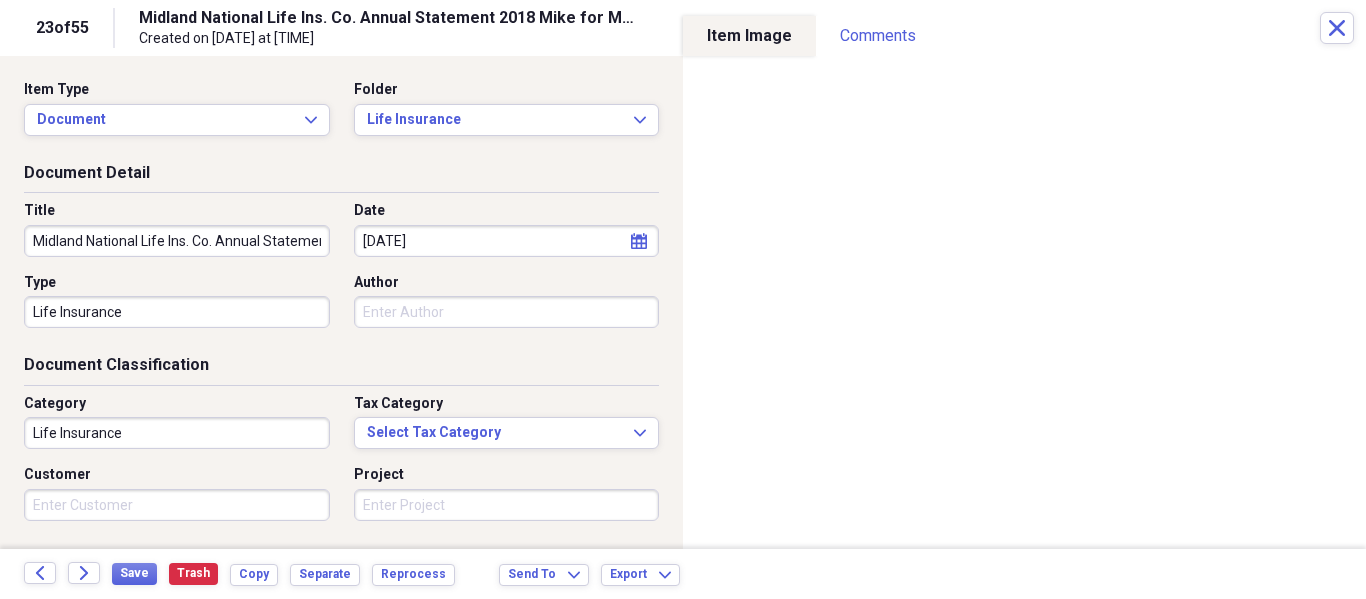 scroll, scrollTop: 243, scrollLeft: 0, axis: vertical 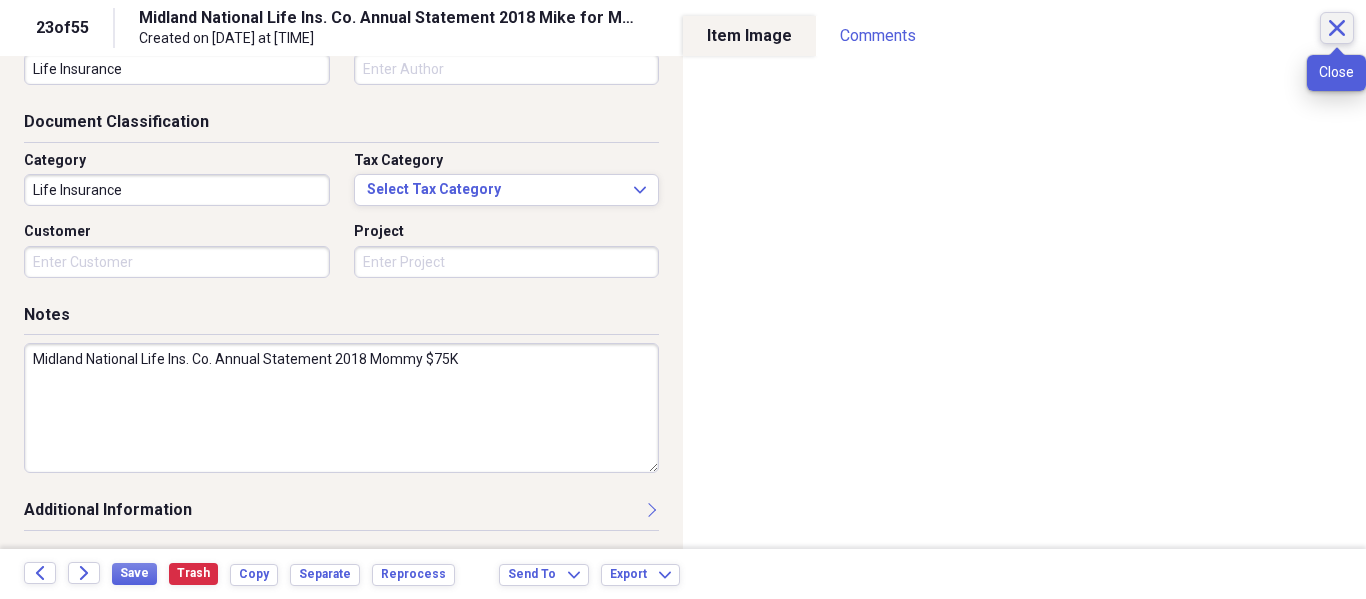 click on "Close" at bounding box center (1337, 28) 